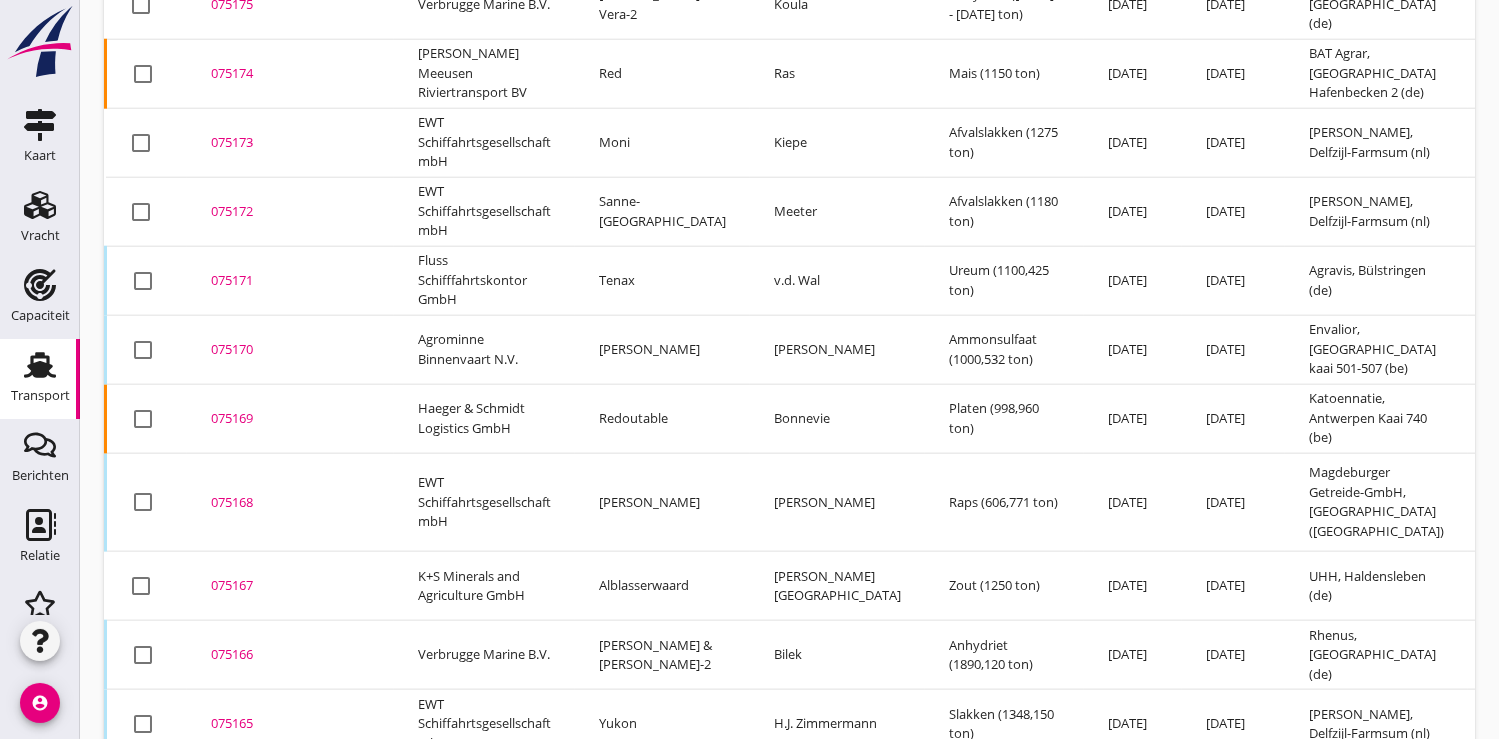 scroll, scrollTop: 2265, scrollLeft: 0, axis: vertical 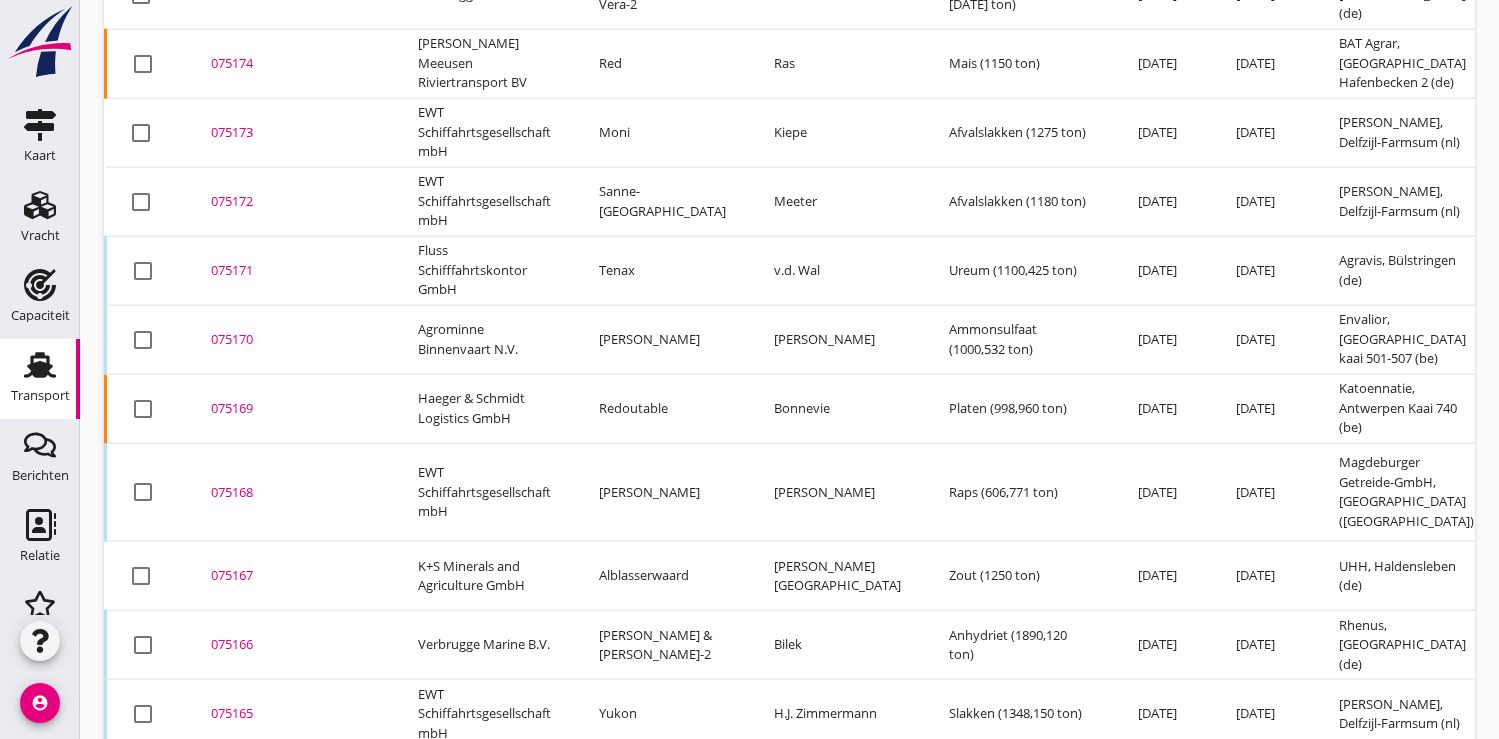 click on "075167" at bounding box center (290, 576) 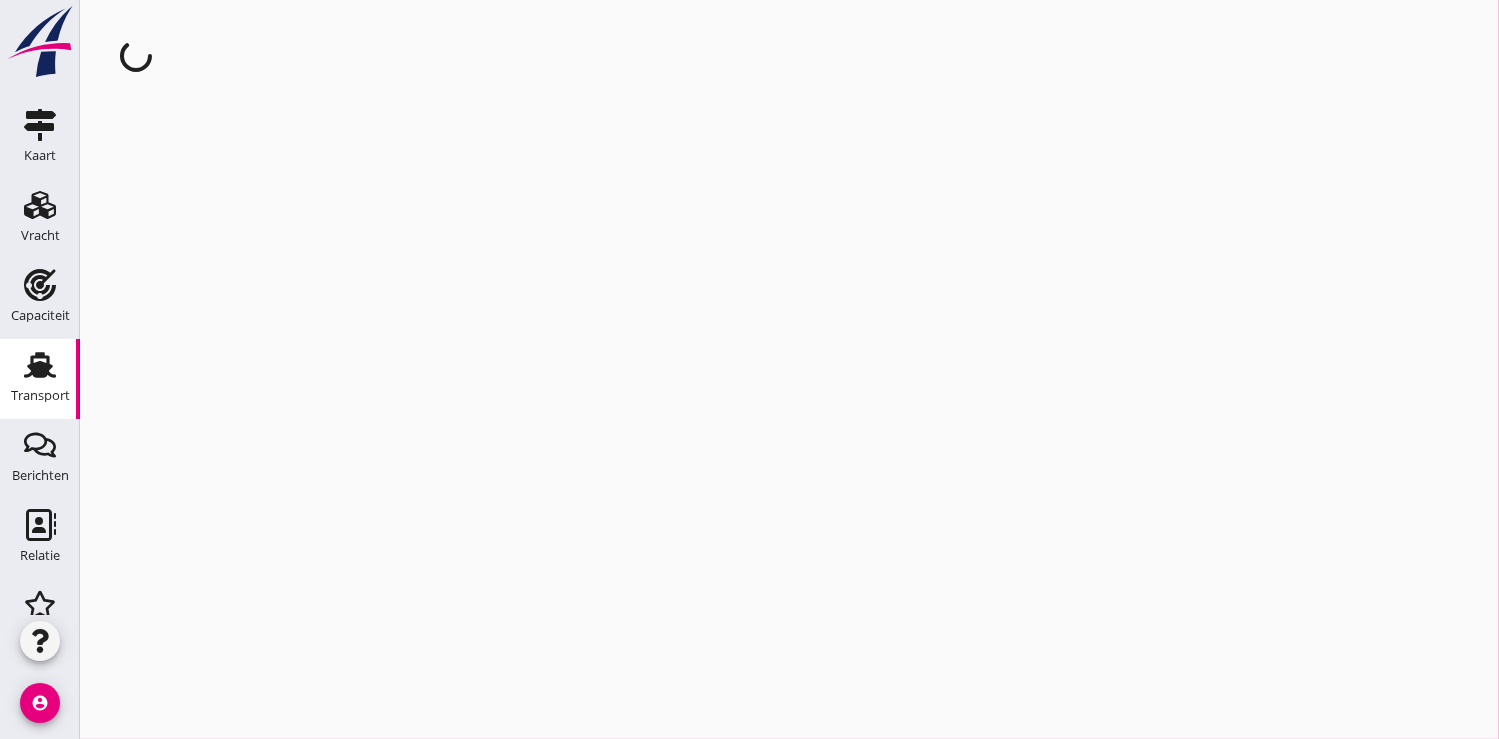 scroll, scrollTop: 0, scrollLeft: 0, axis: both 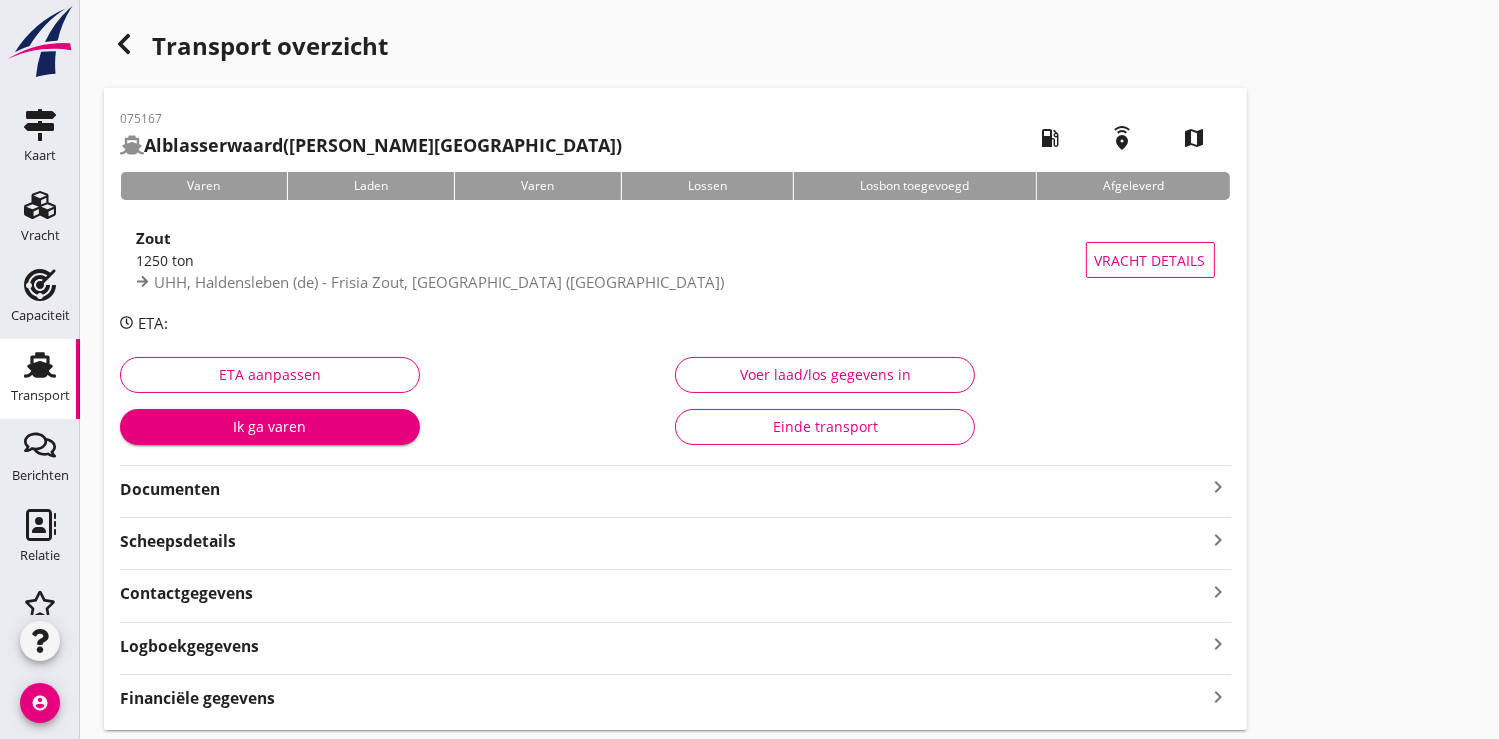 click on "Ik ga varen" at bounding box center (270, 426) 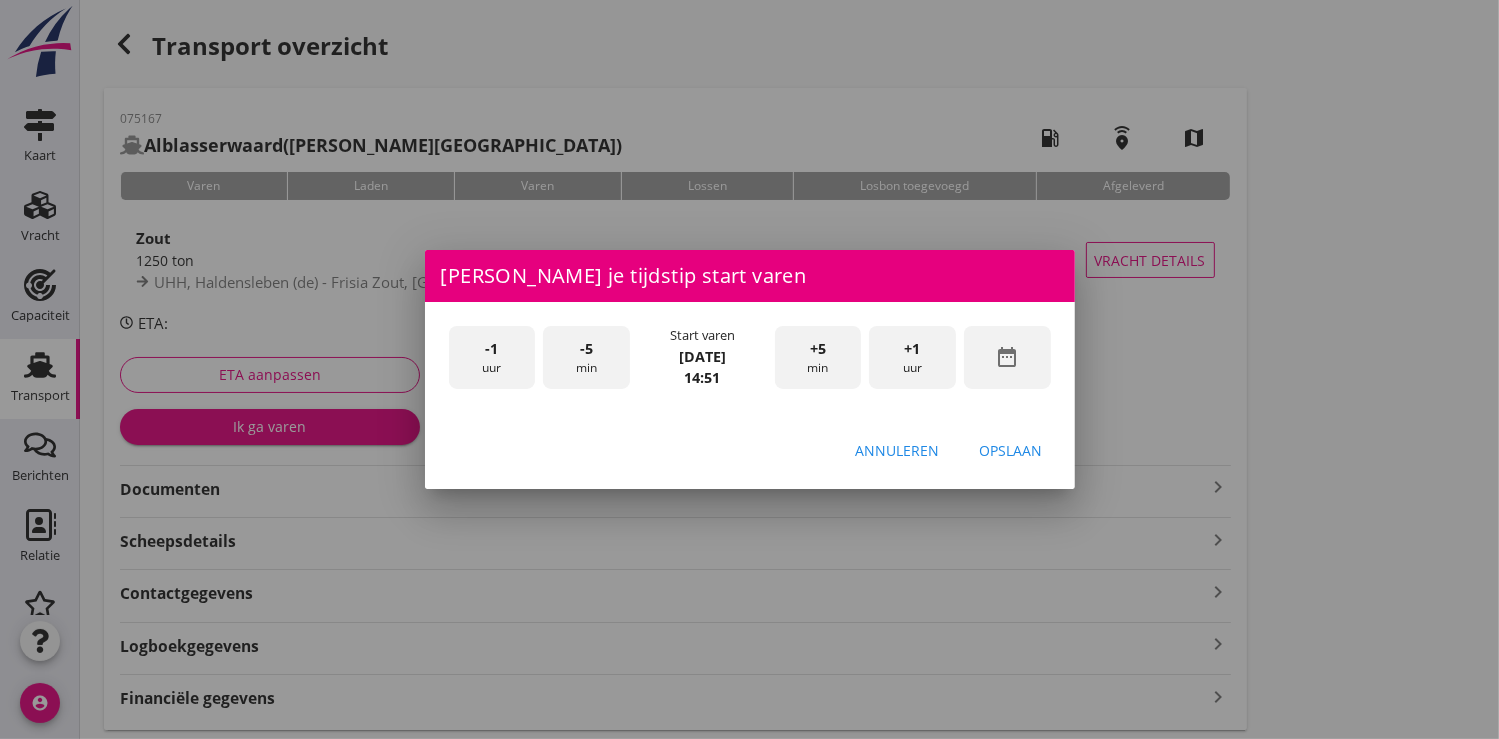 click on "date_range" at bounding box center (1007, 357) 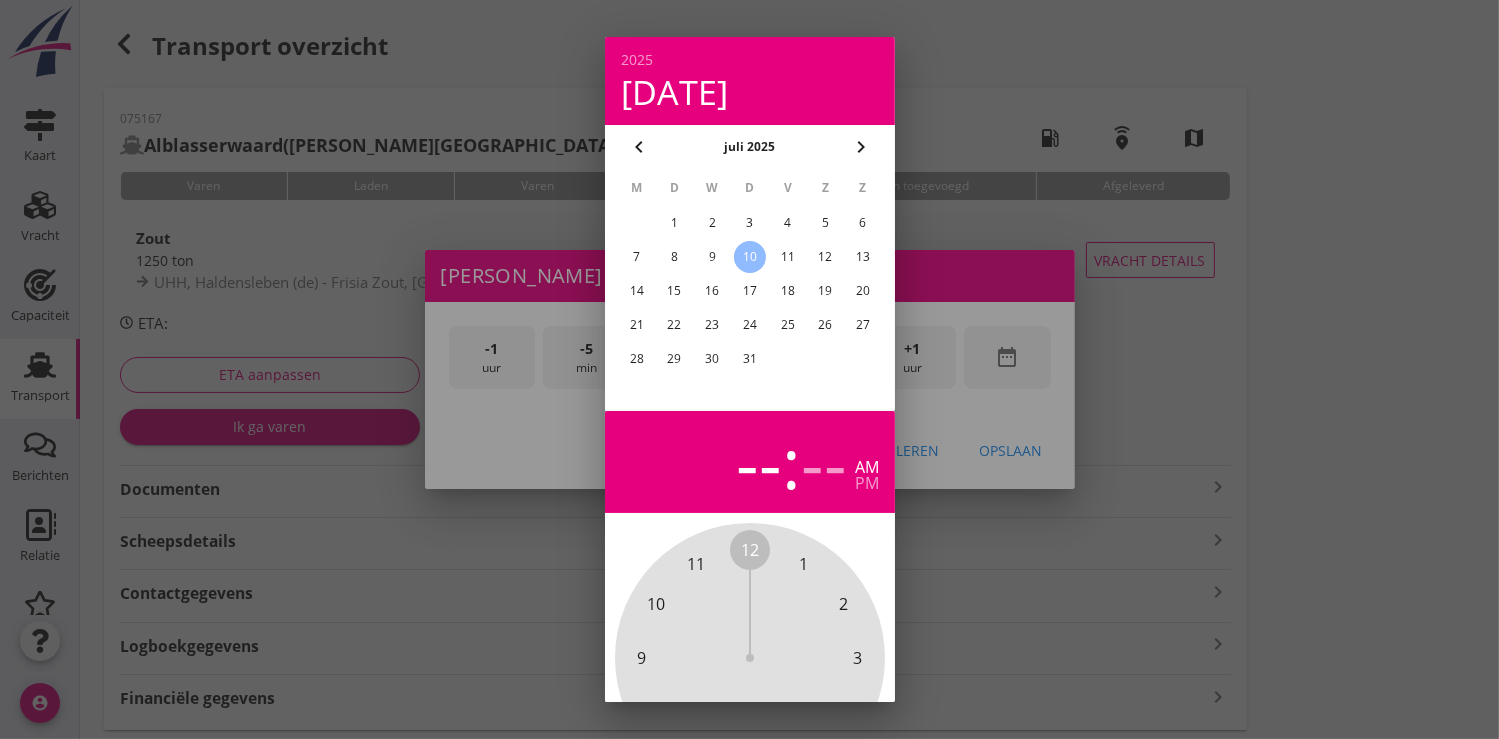 click on "9" at bounding box center [712, 257] 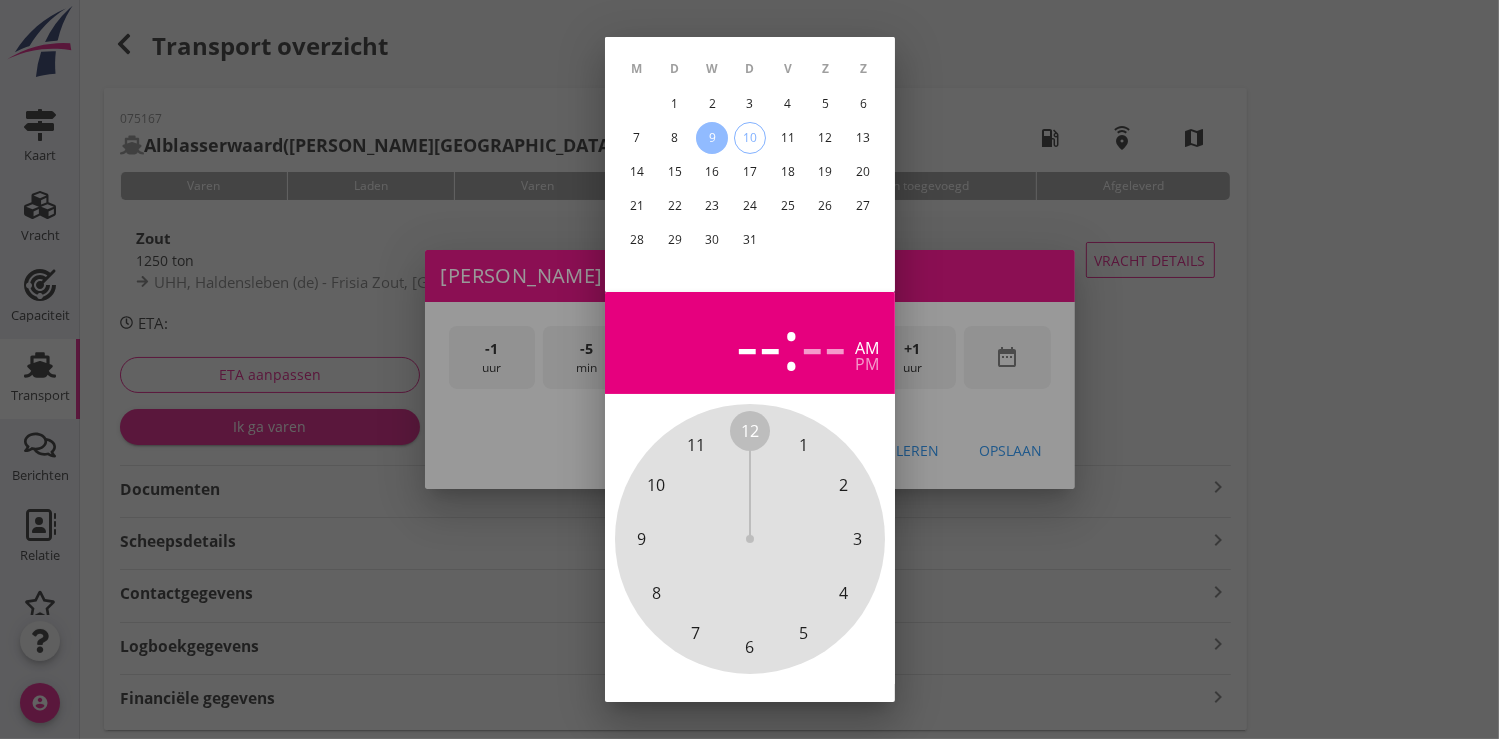 scroll, scrollTop: 185, scrollLeft: 0, axis: vertical 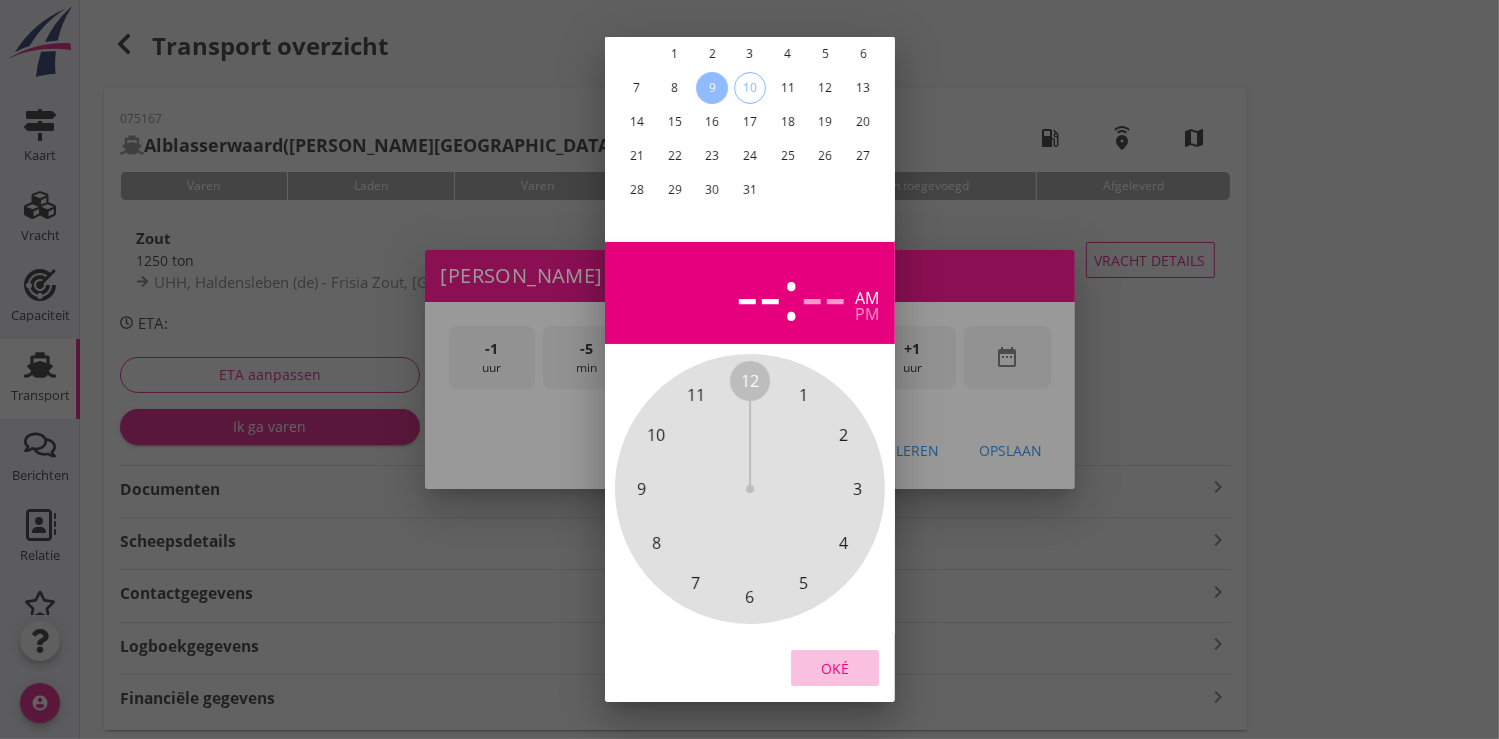 click on "Oké" at bounding box center [835, 667] 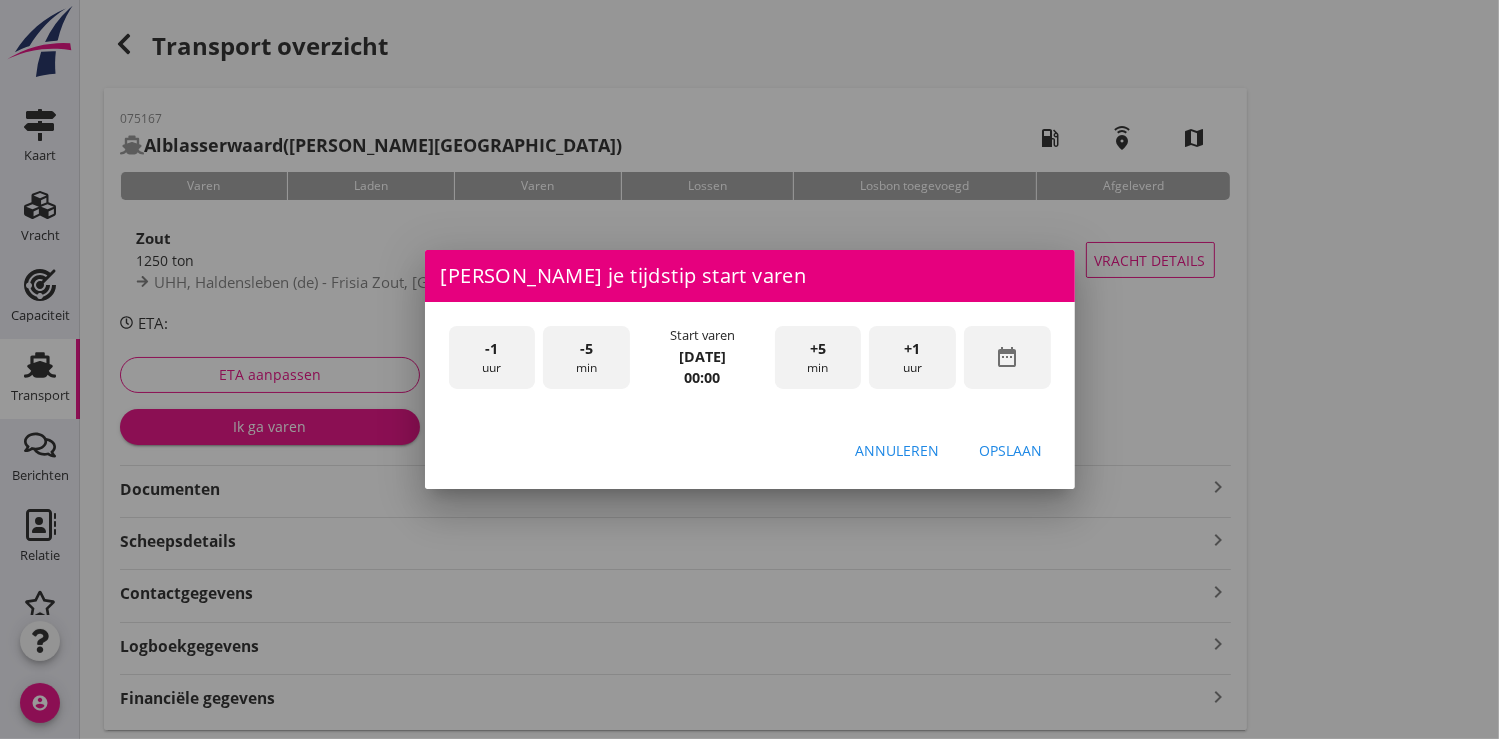 click on "+1  uur" at bounding box center [912, 357] 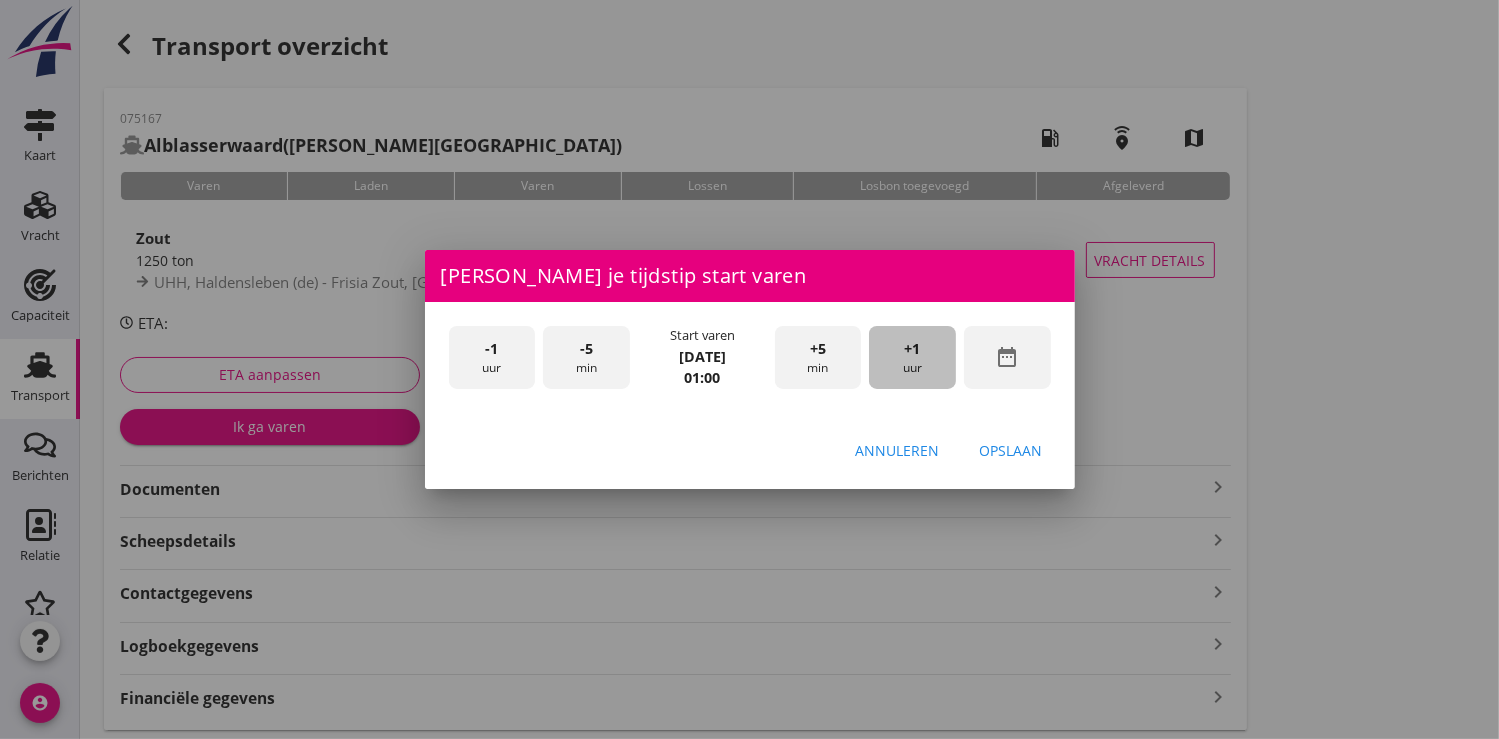 click on "+1" at bounding box center (913, 349) 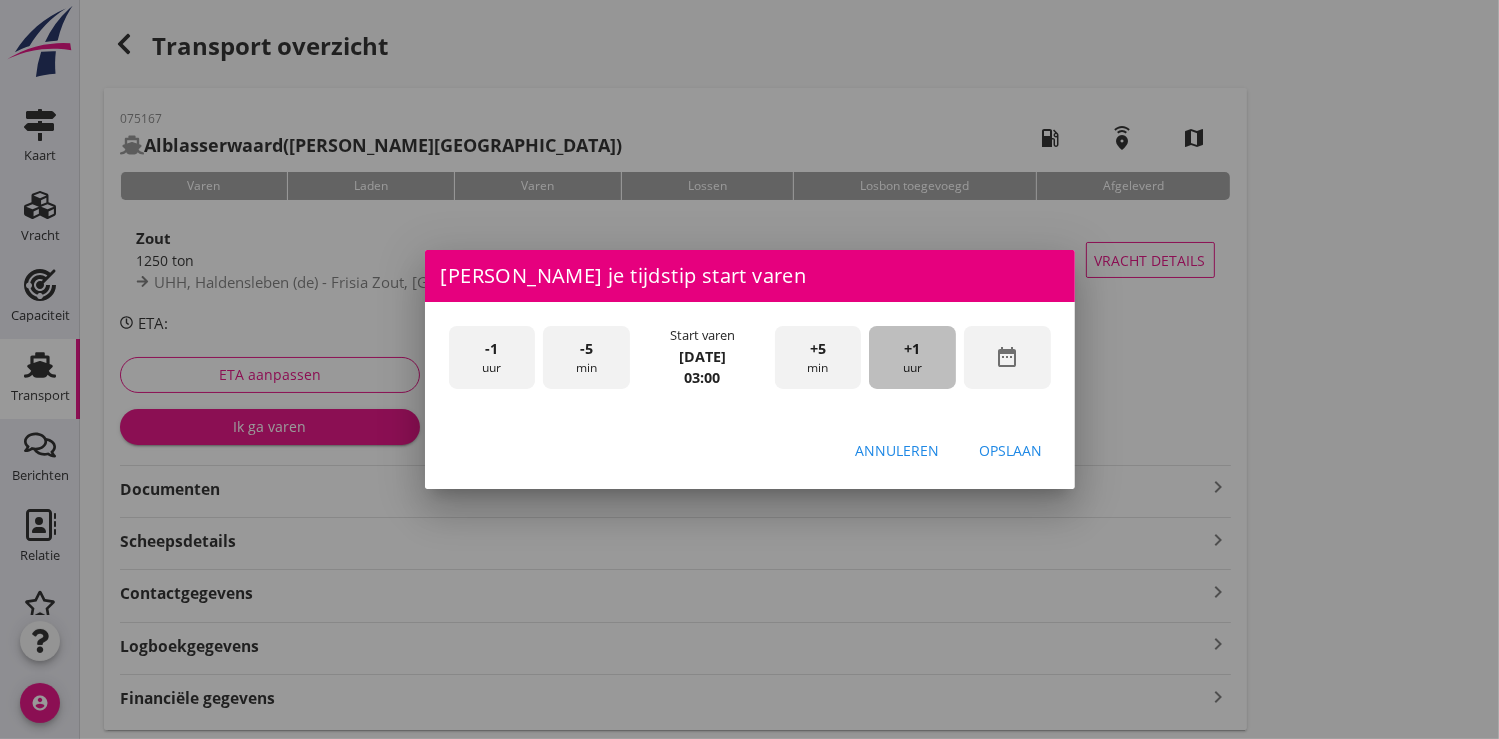 click on "+1" at bounding box center [913, 349] 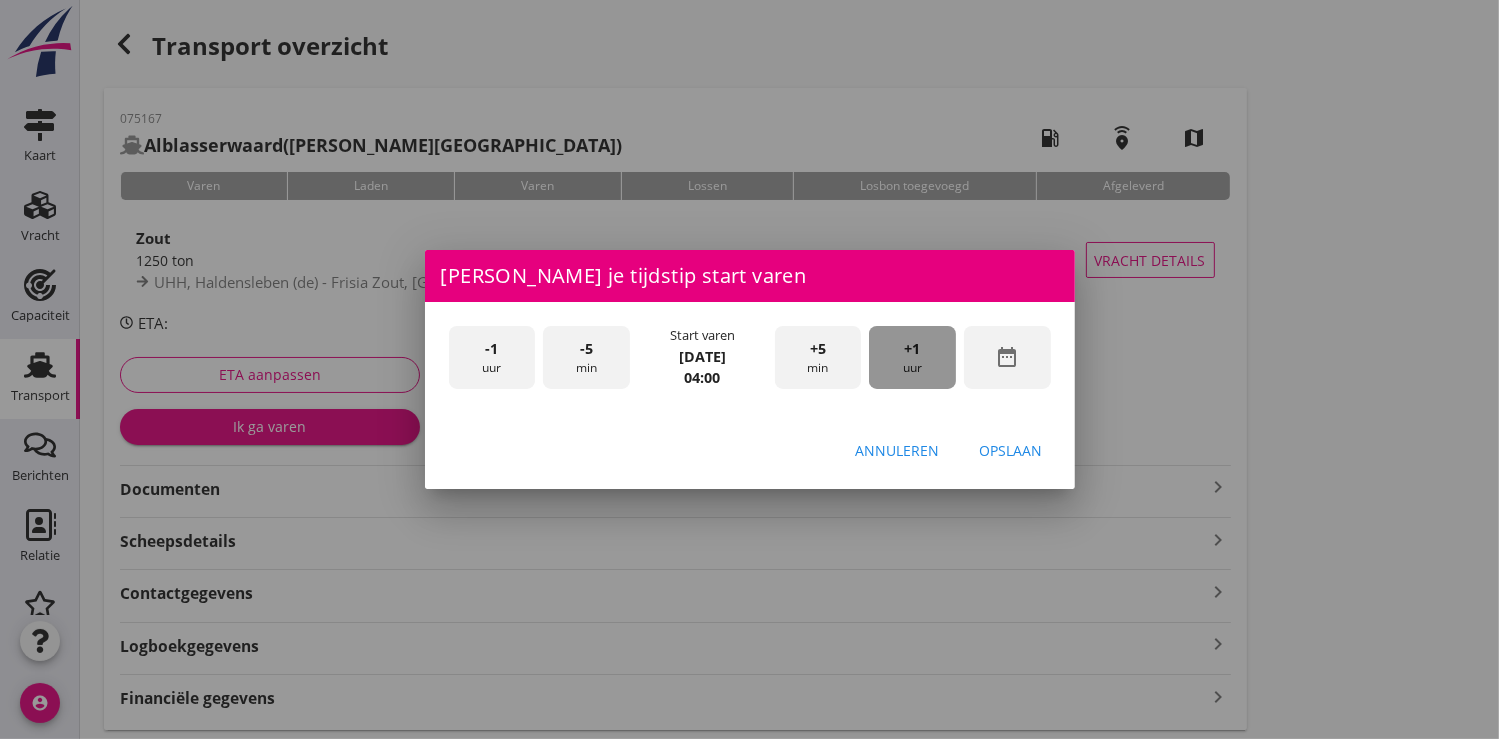 click on "+1" at bounding box center [913, 349] 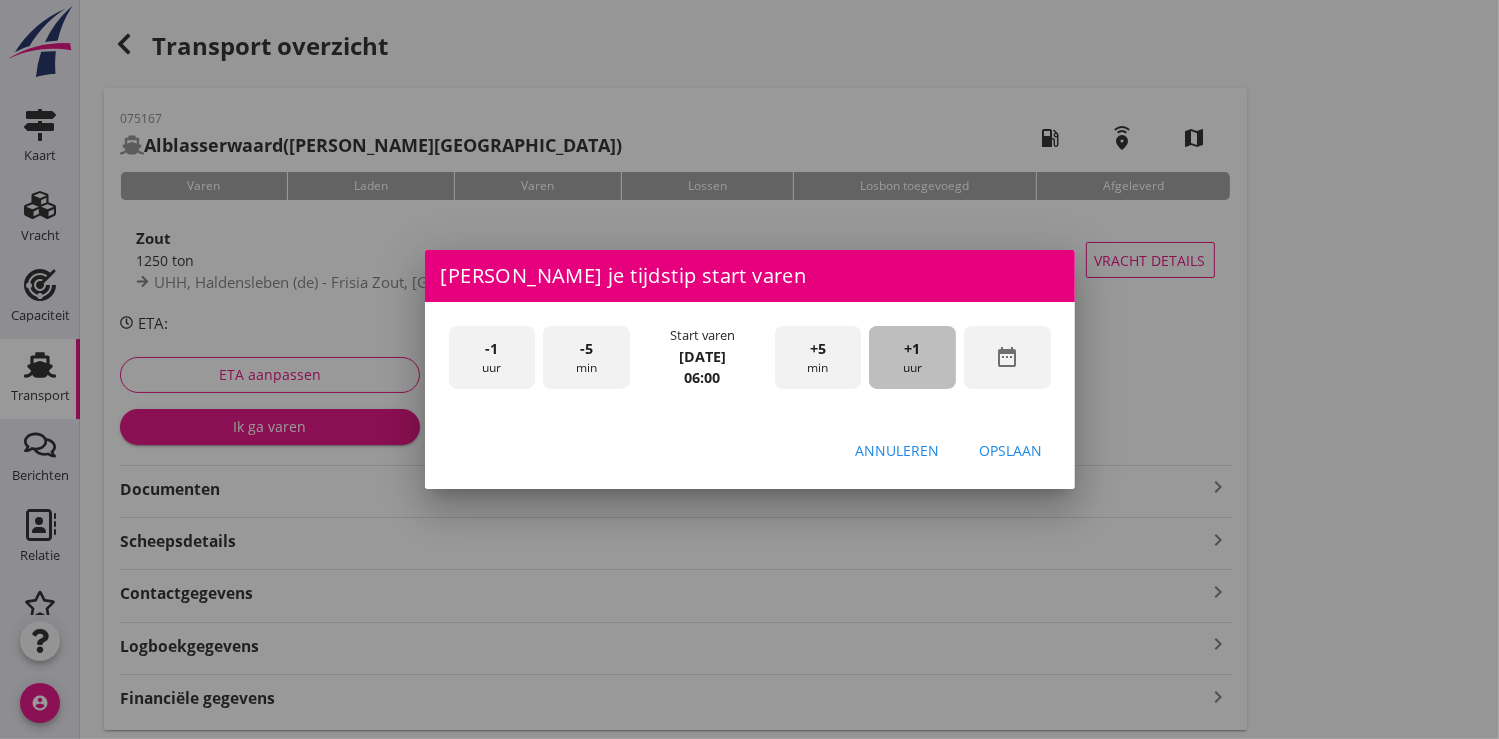 click on "+1" at bounding box center [913, 349] 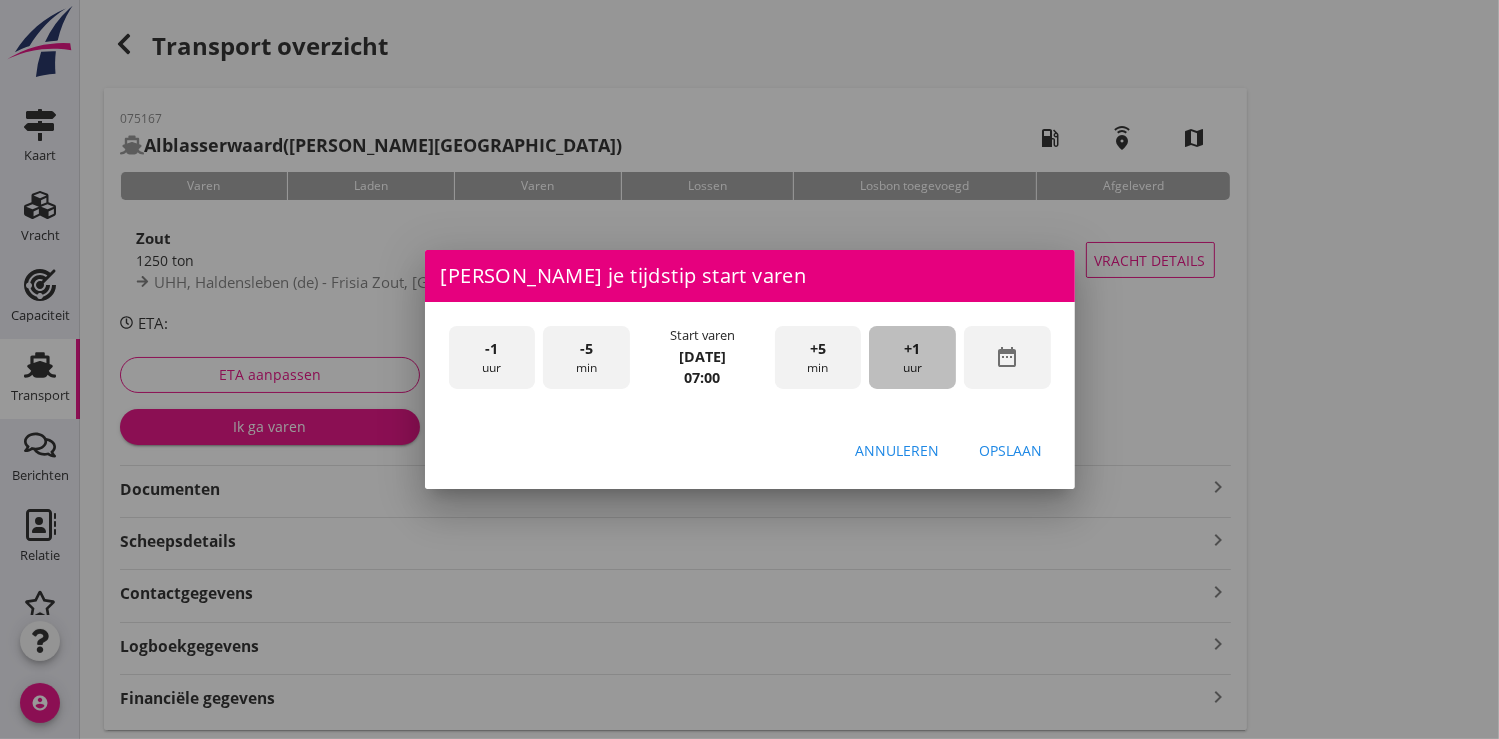 click on "+1" at bounding box center (913, 349) 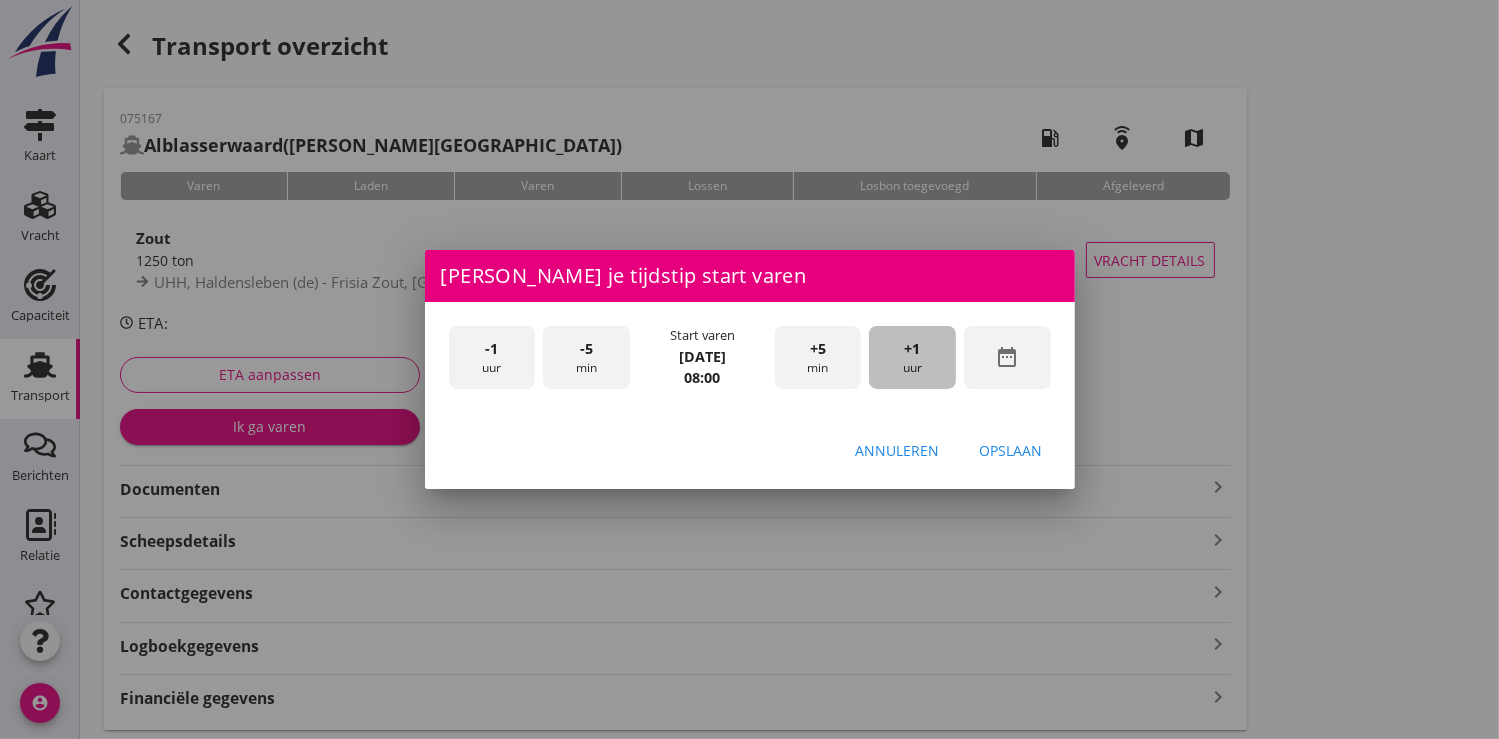 click on "+1" at bounding box center (913, 349) 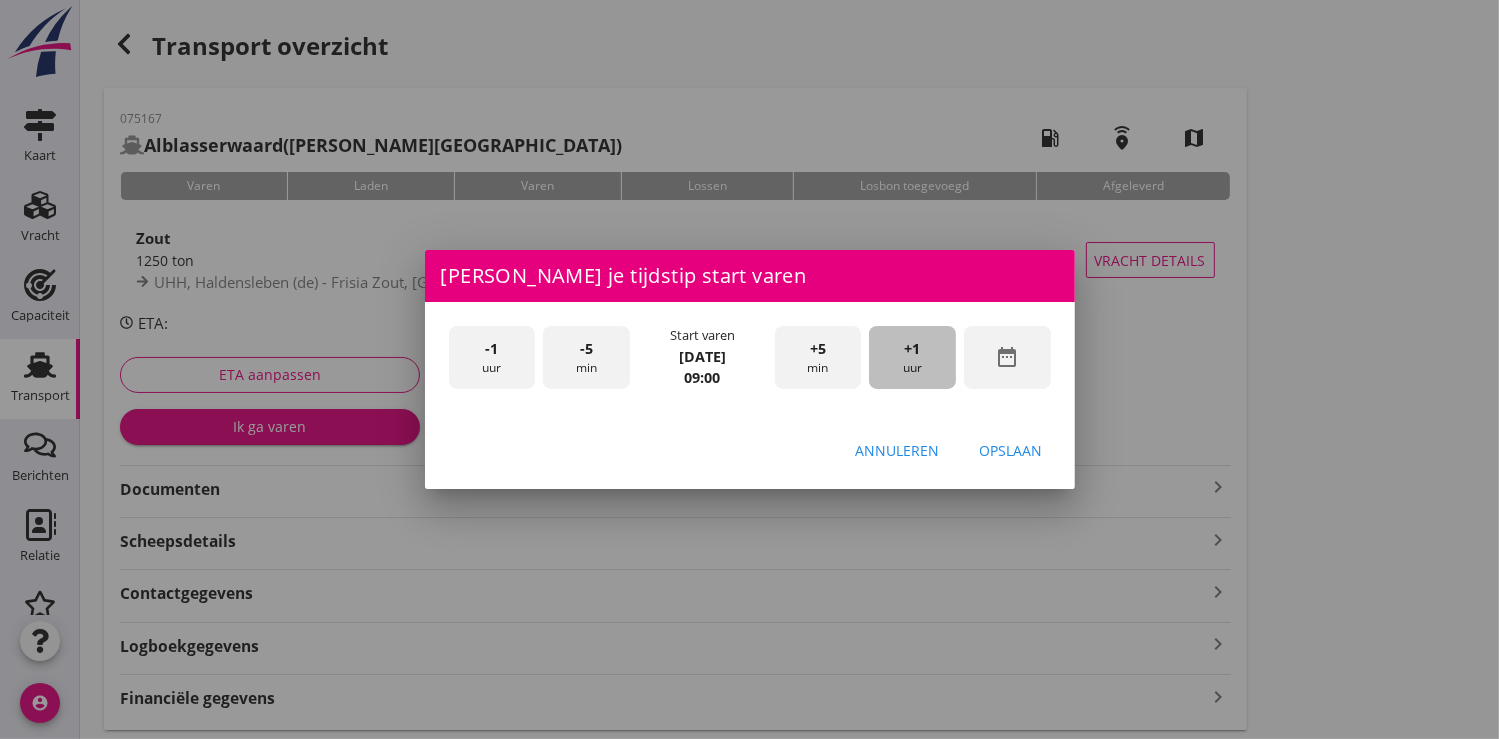 click on "+1" at bounding box center (913, 349) 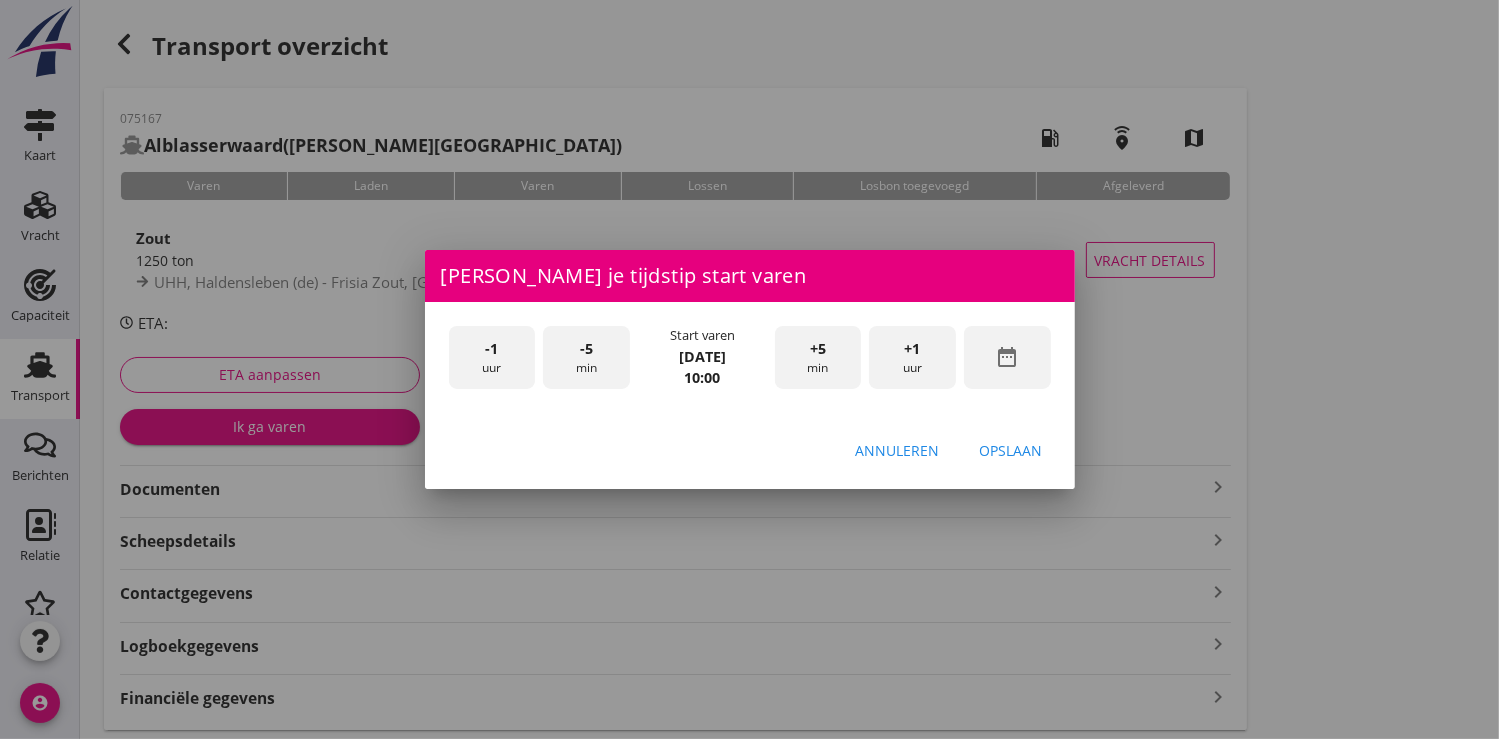 click on "Opslaan" at bounding box center [1011, 450] 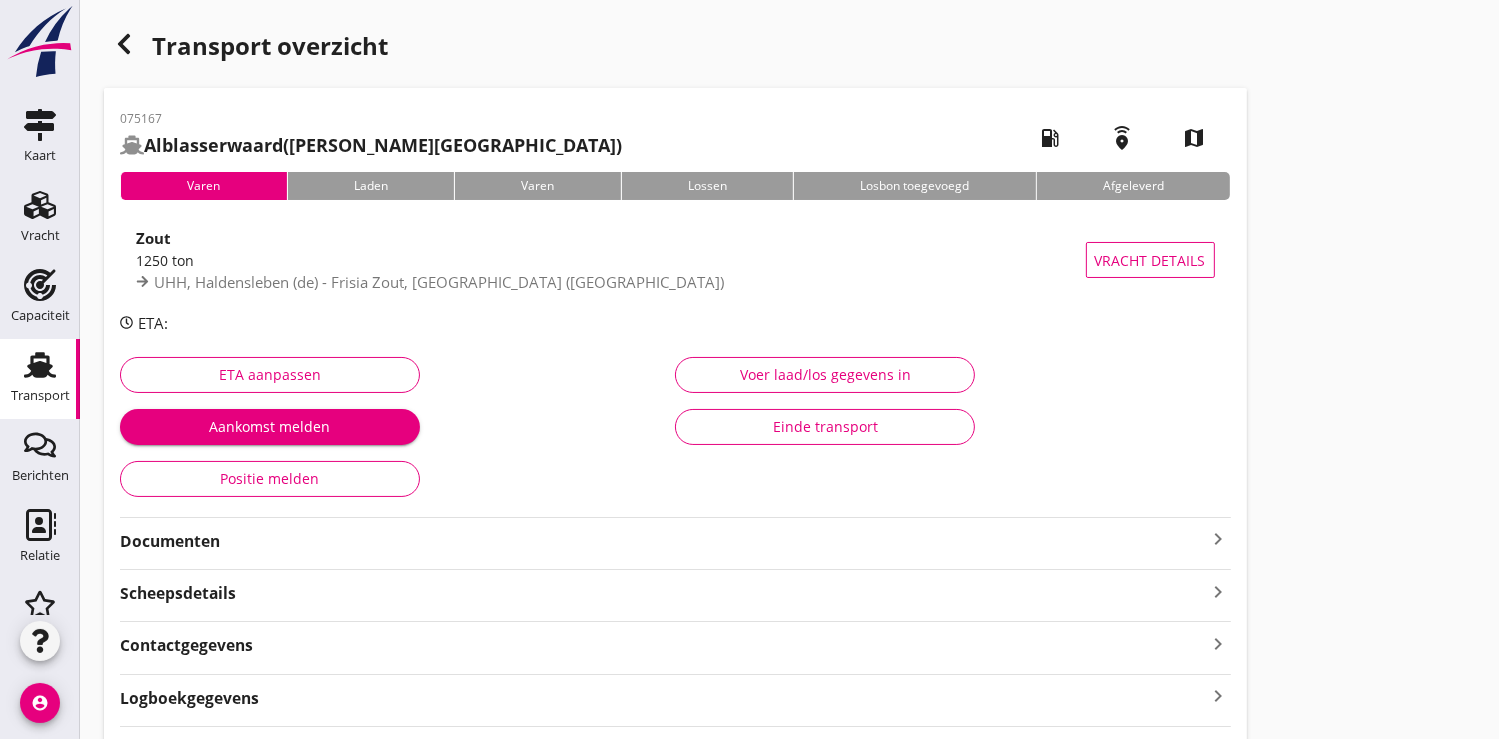 click on "Aankomst melden" at bounding box center [270, 426] 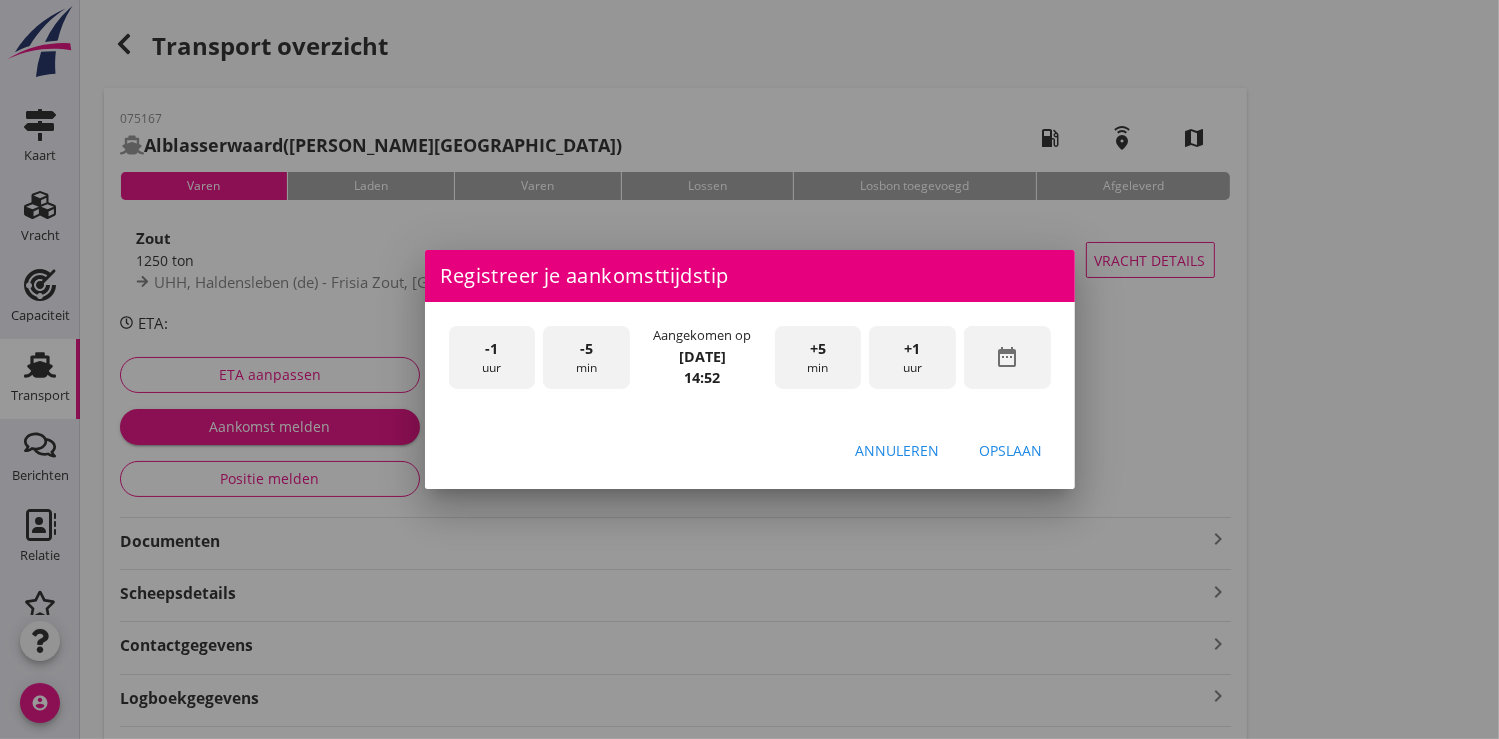 click on "date_range" at bounding box center [1007, 357] 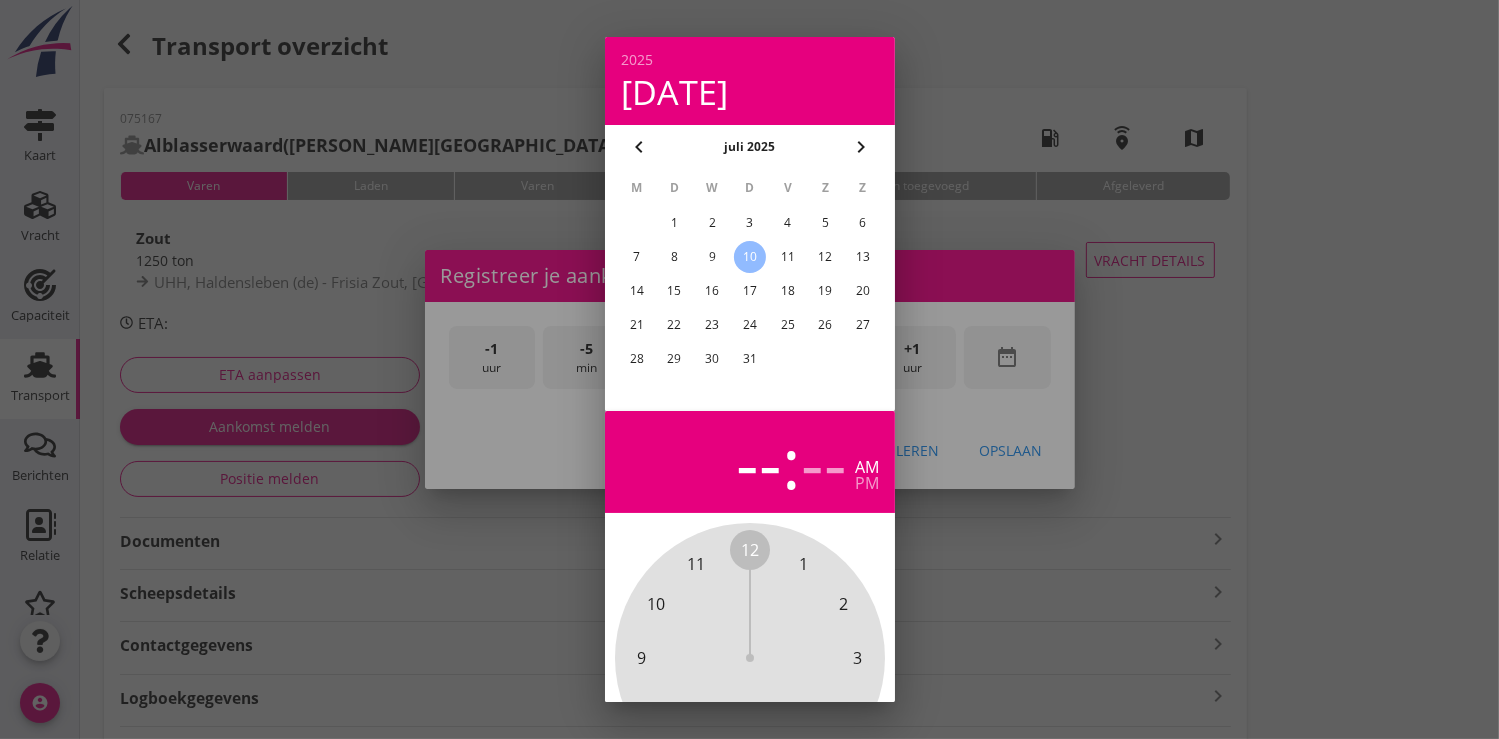 click on "9" at bounding box center [712, 257] 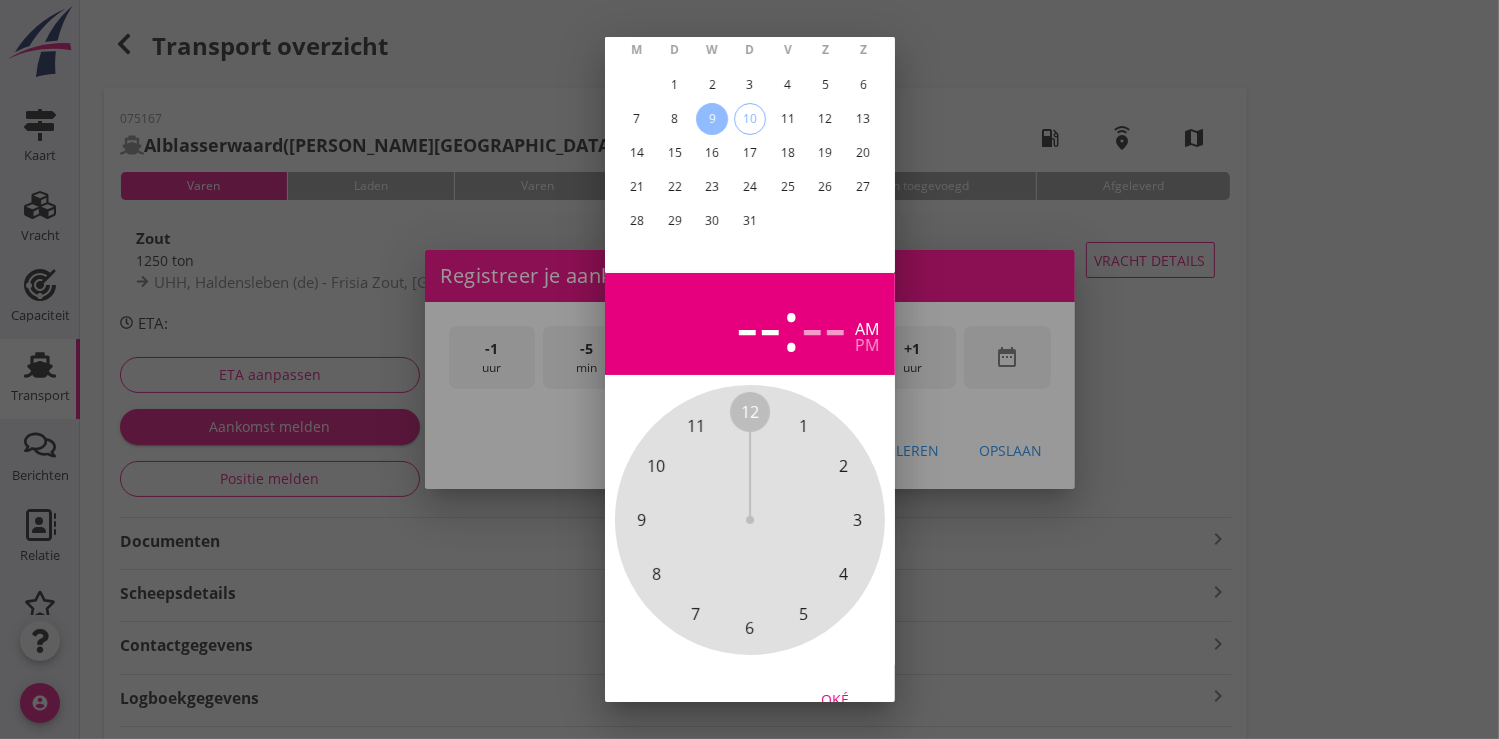 scroll, scrollTop: 185, scrollLeft: 0, axis: vertical 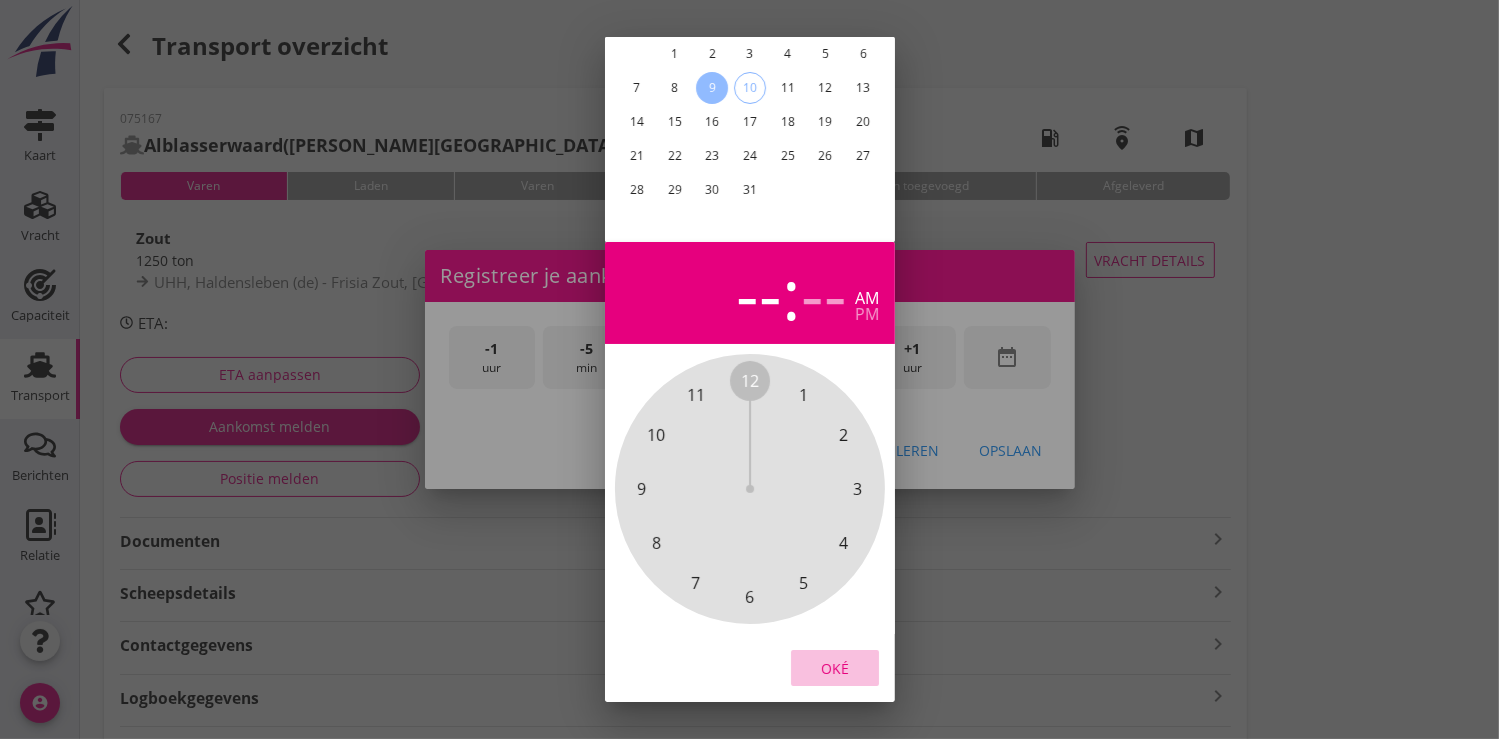 click on "Oké" at bounding box center [835, 668] 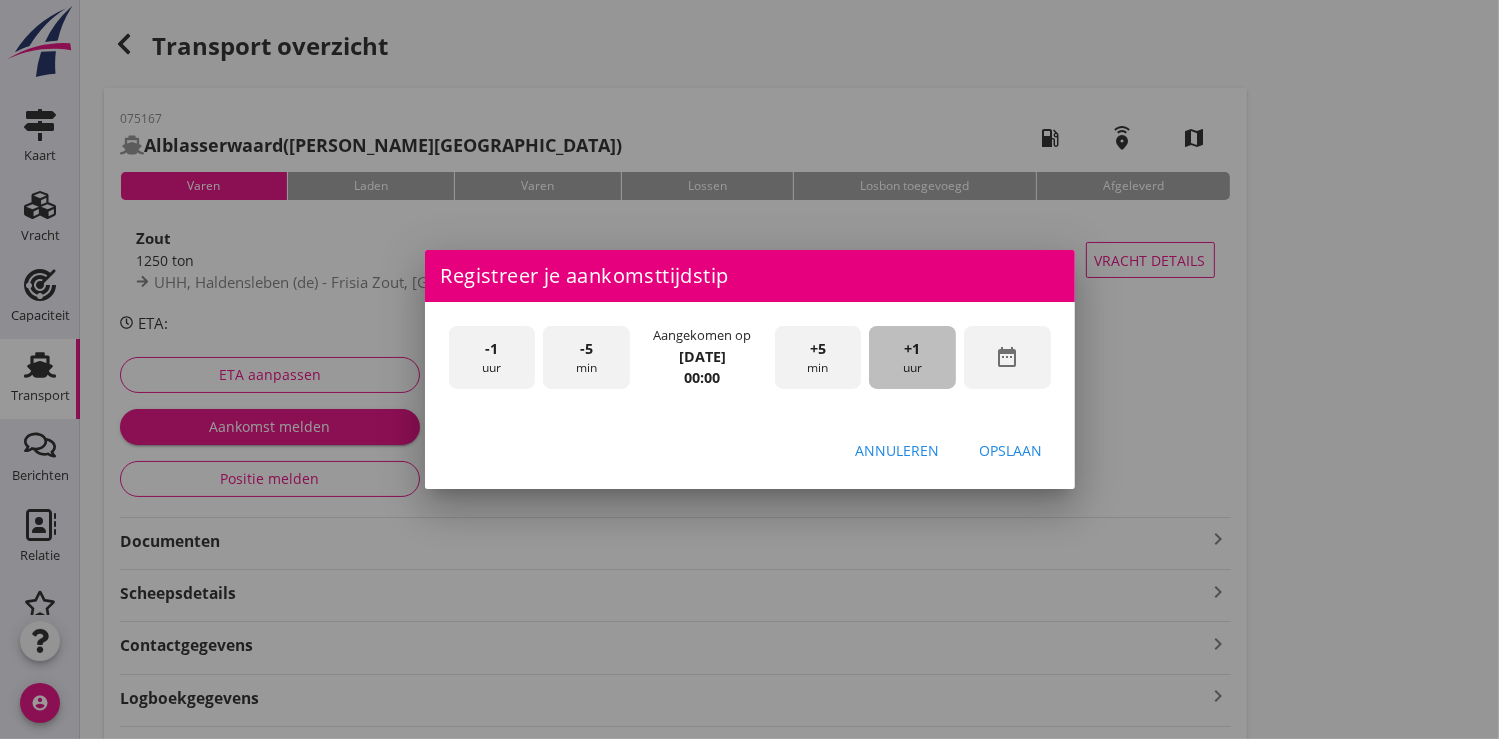 click on "+1  uur" at bounding box center (912, 357) 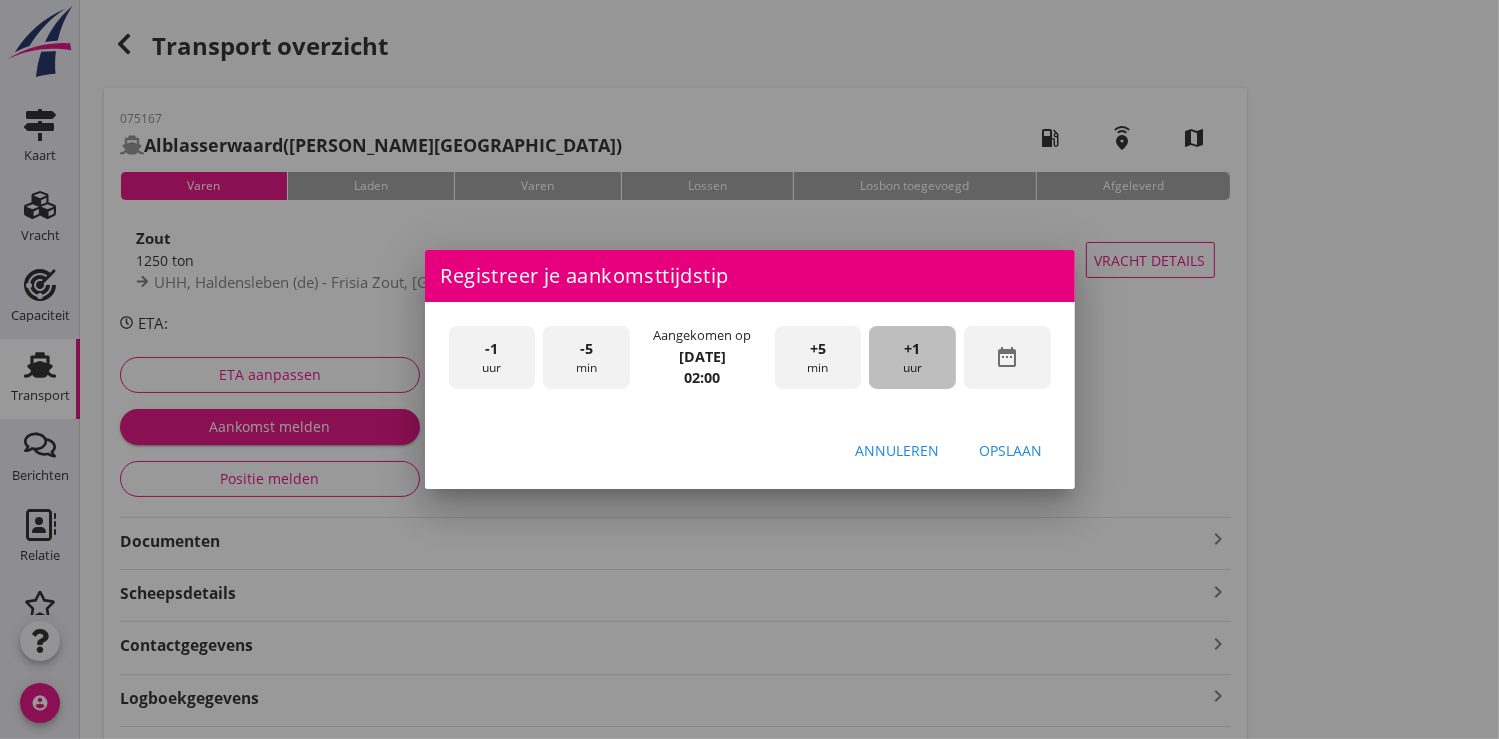 click on "+1  uur" at bounding box center [912, 357] 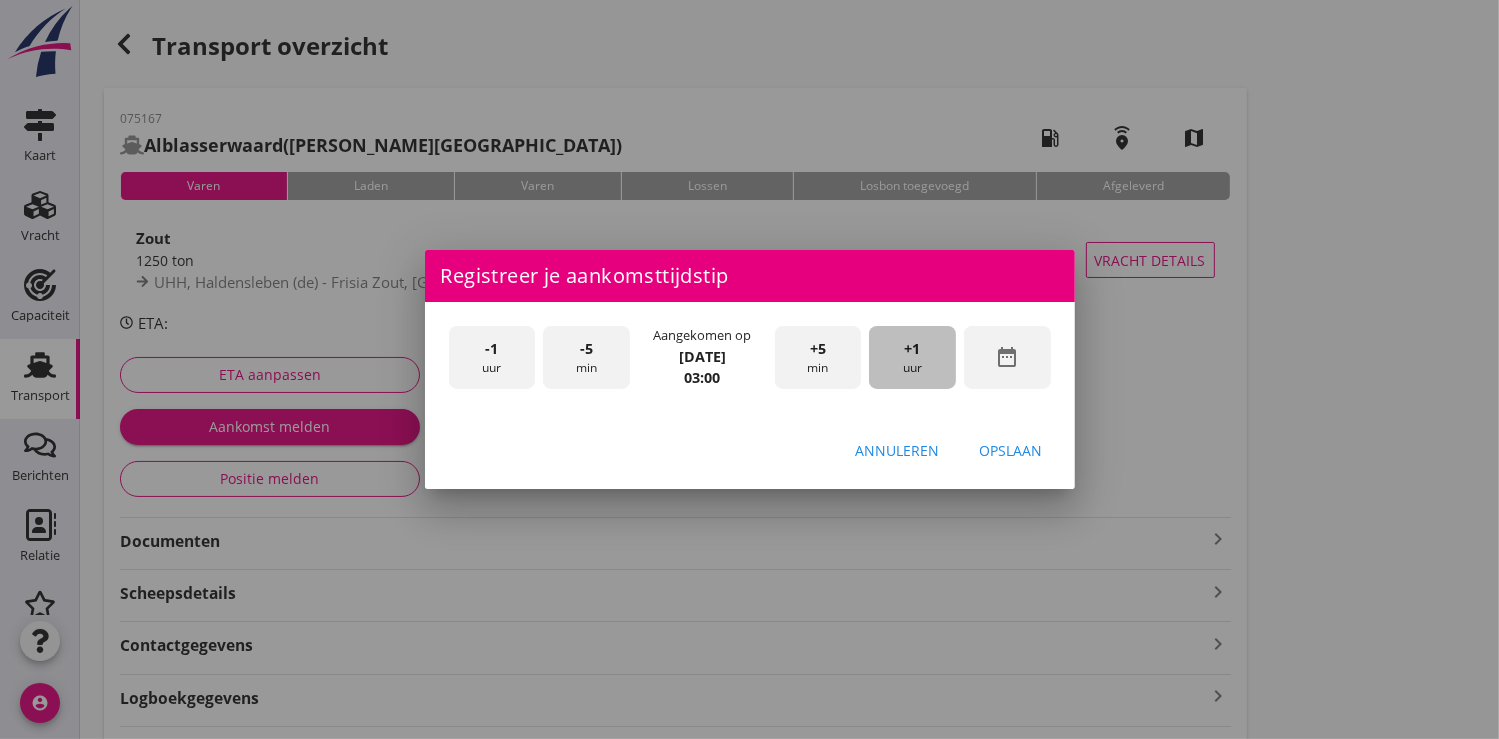click on "+1  uur" at bounding box center (912, 357) 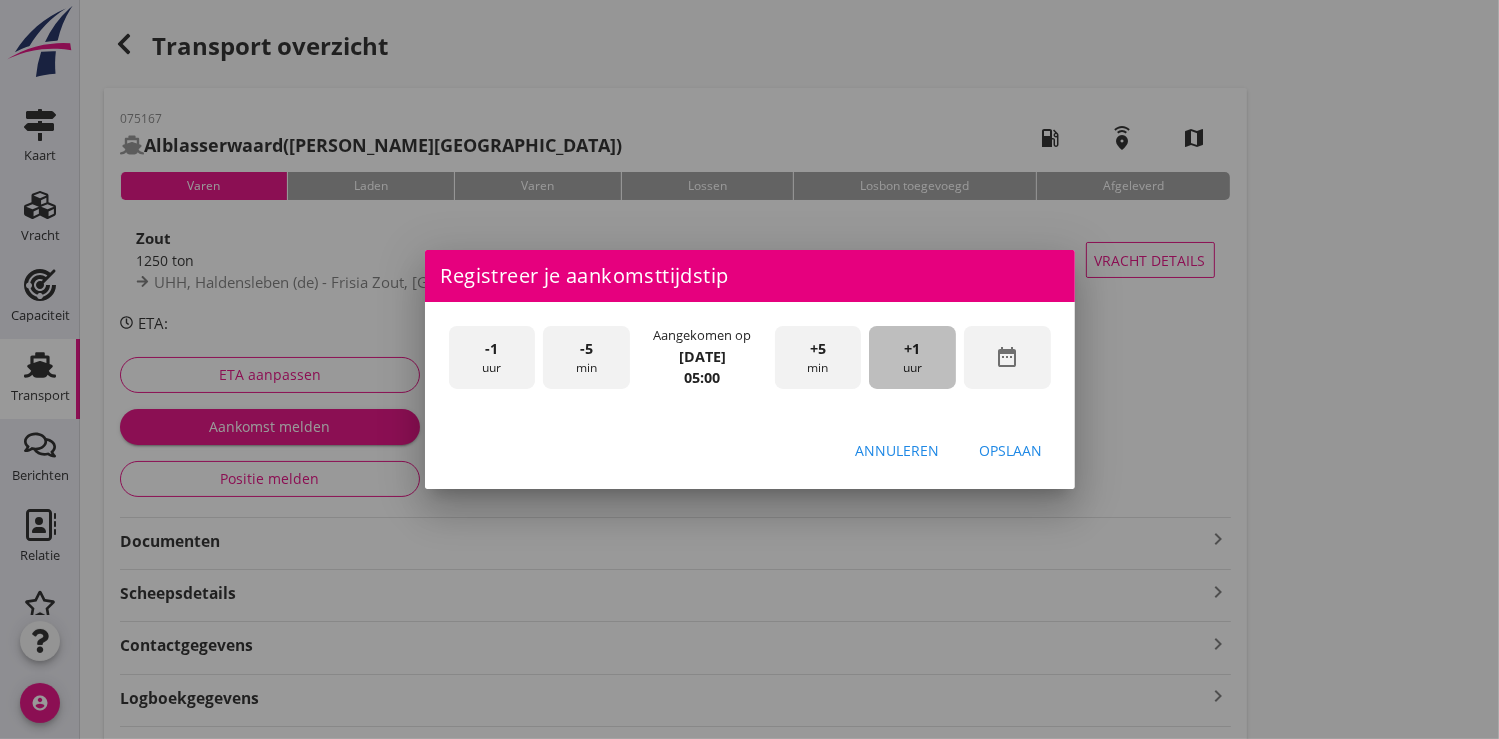 click on "+1  uur" at bounding box center (912, 357) 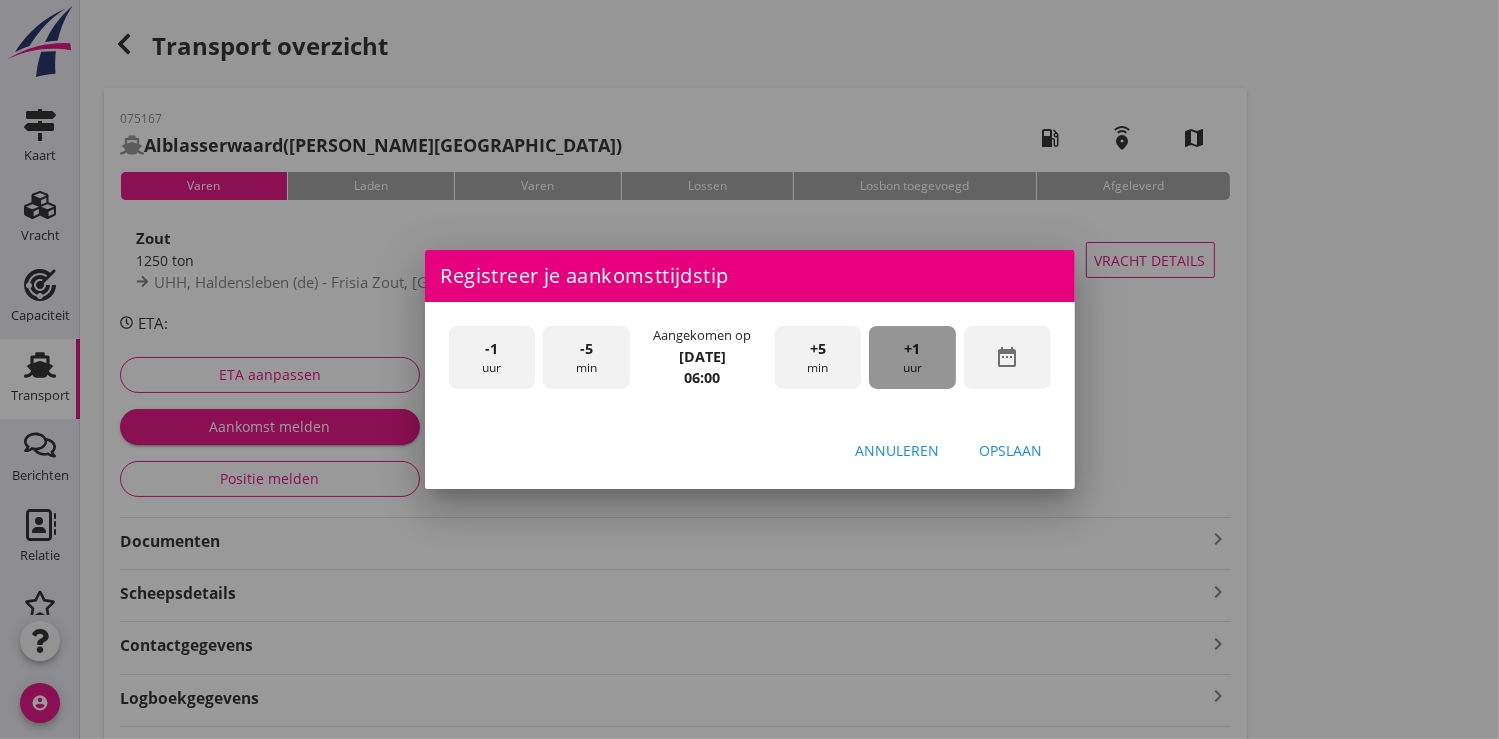 click on "+1  uur" at bounding box center (912, 357) 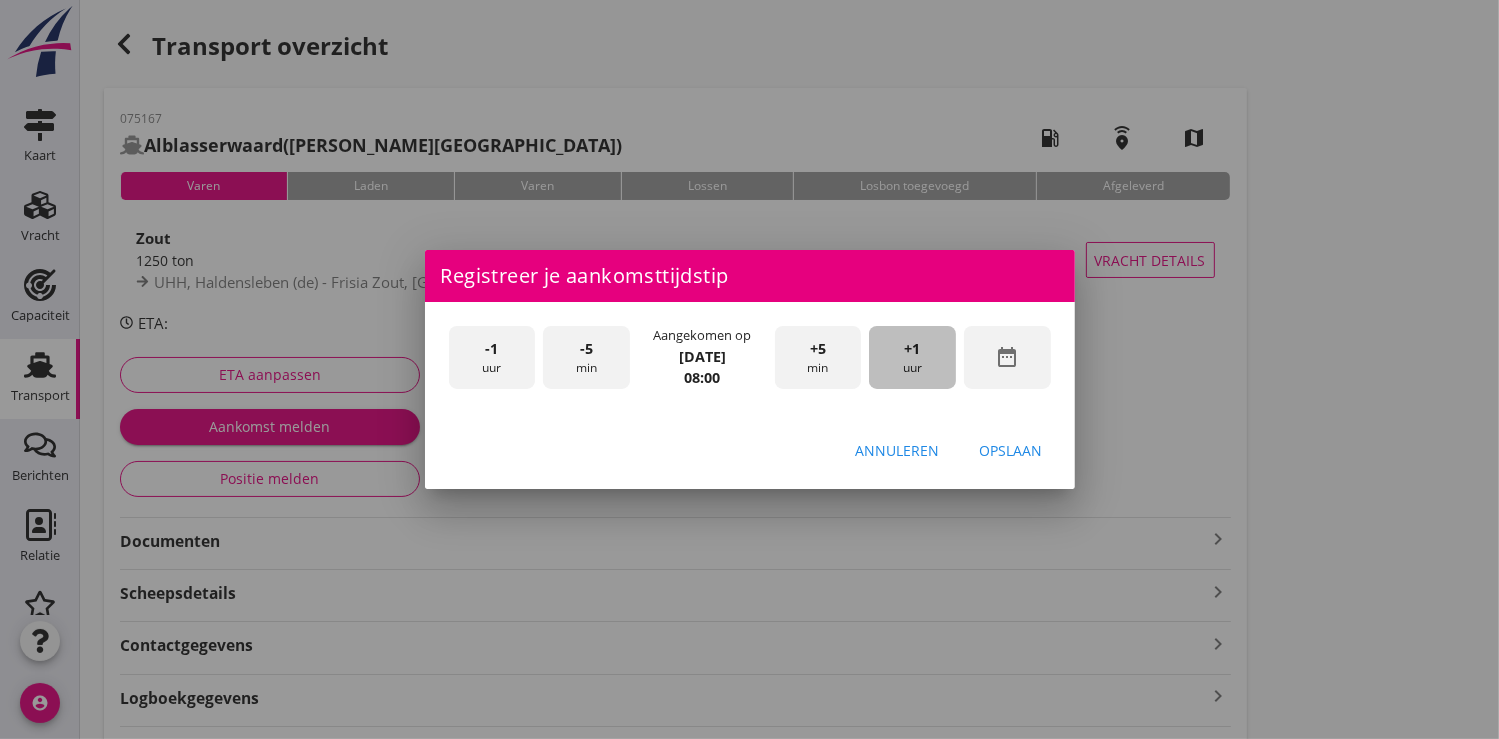 click on "+1  uur" at bounding box center [912, 357] 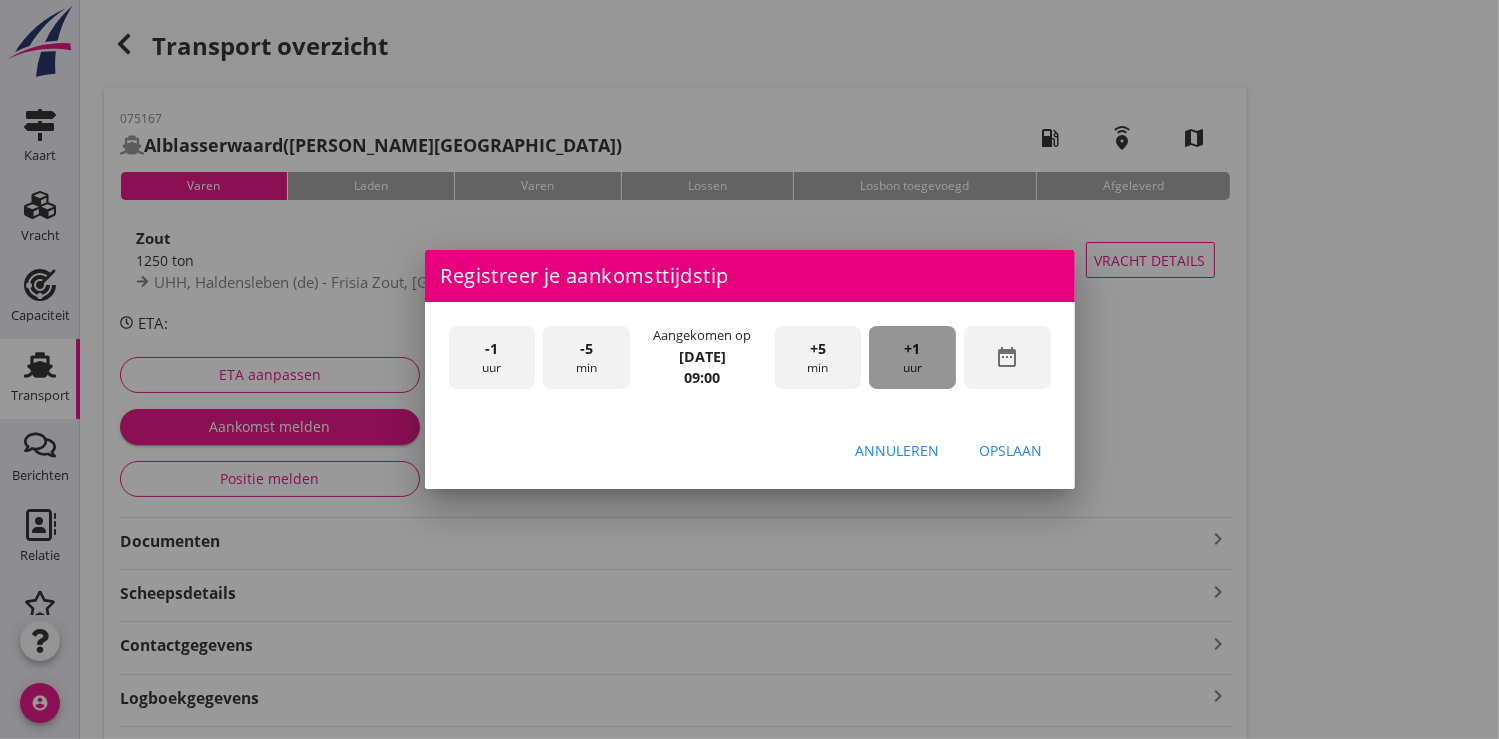 click on "+1  uur" at bounding box center [912, 357] 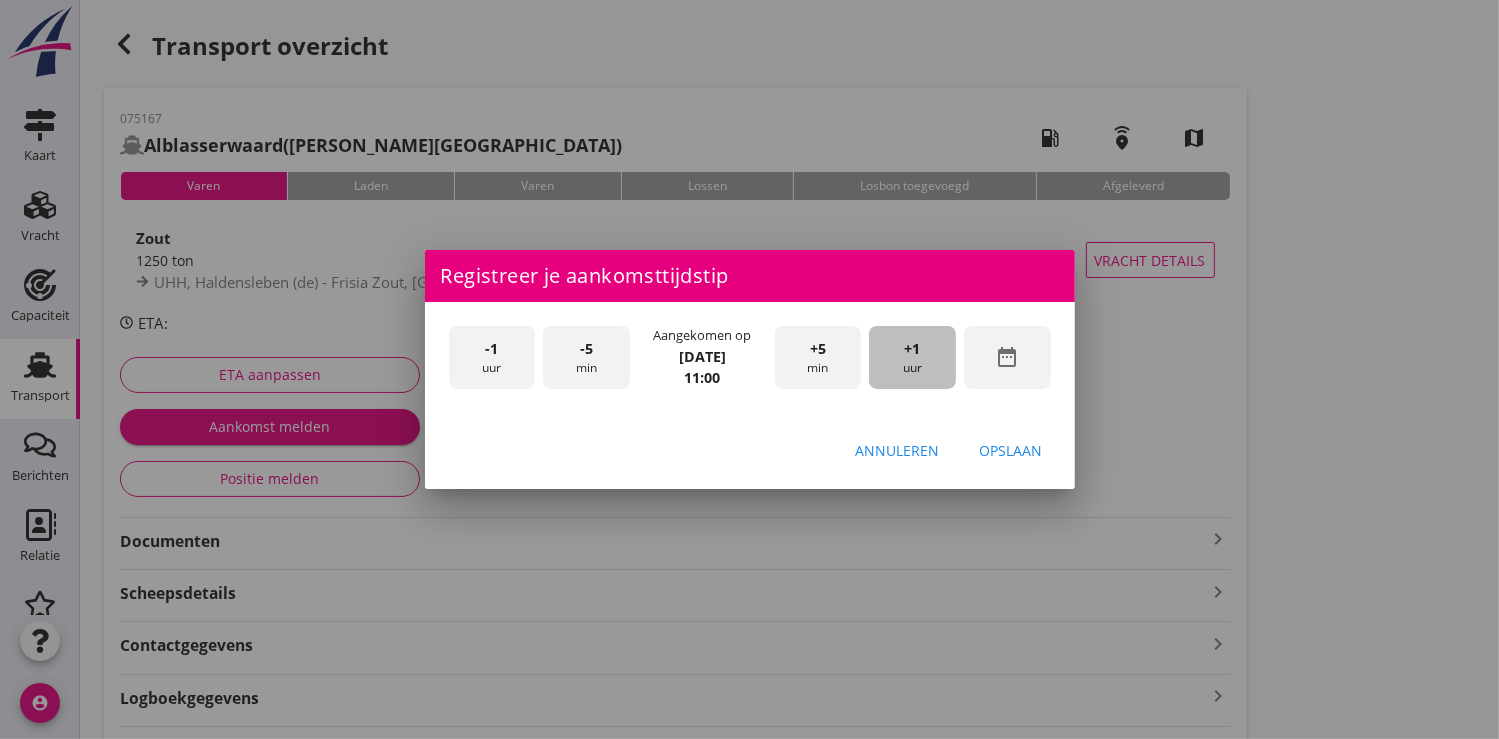 click on "+1  uur" at bounding box center [912, 357] 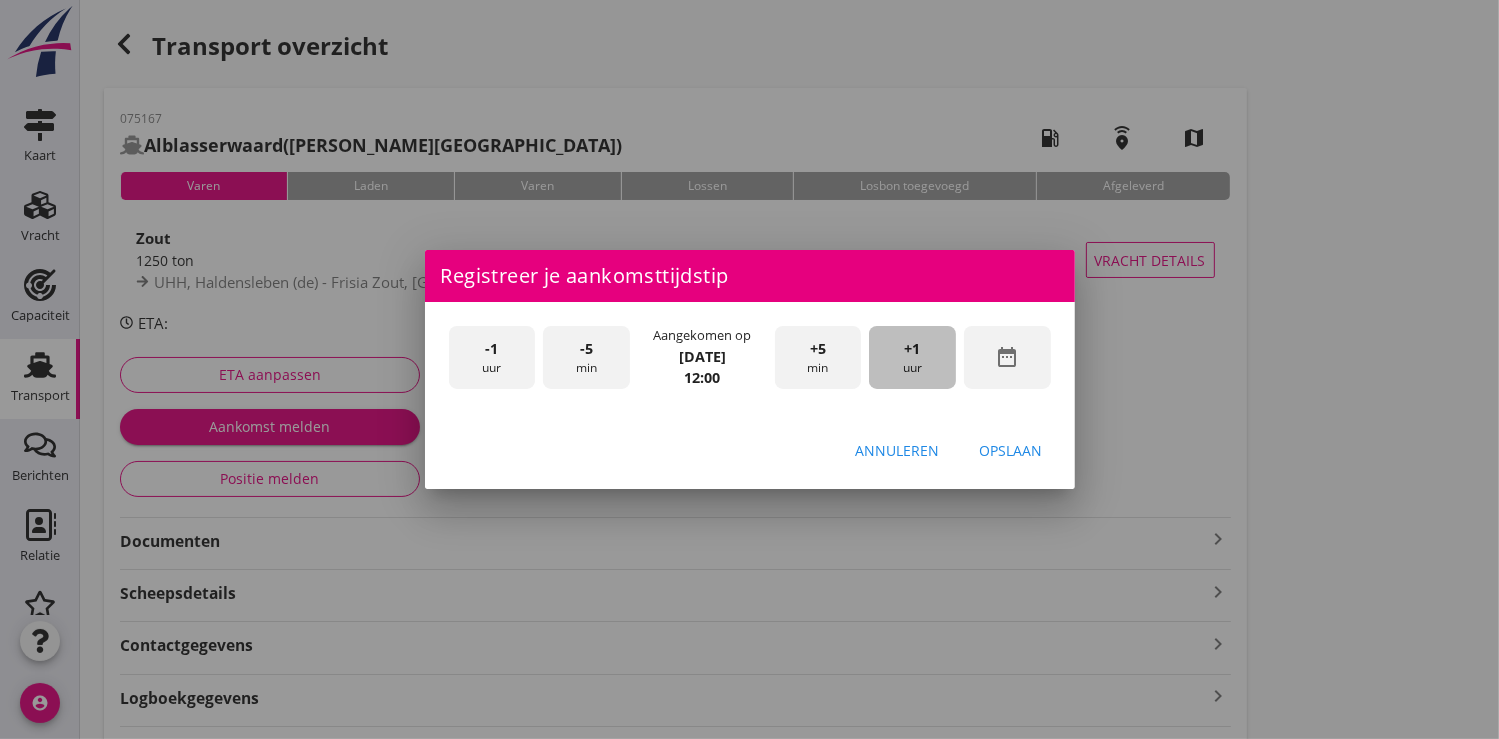 click on "+1  uur" at bounding box center [912, 357] 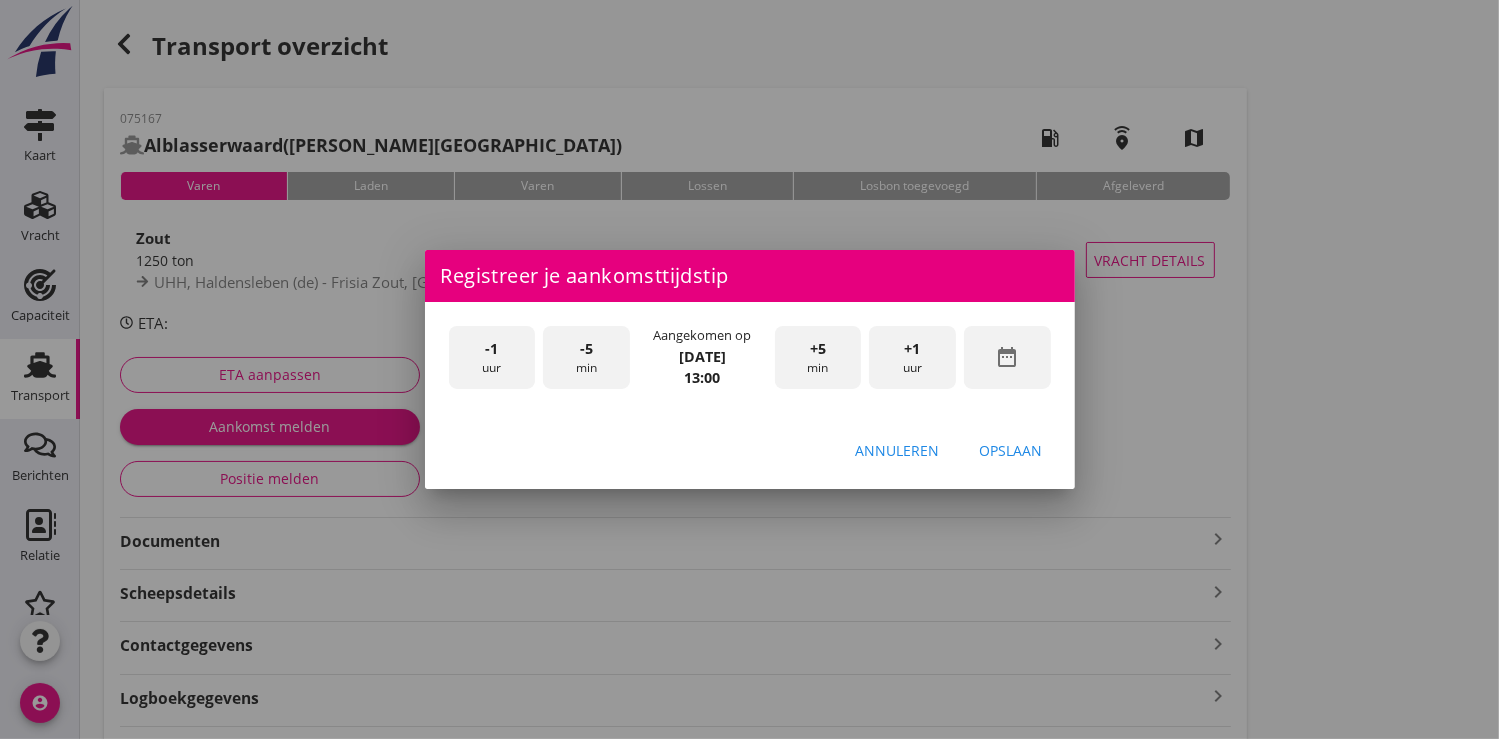 click on "+1  uur" at bounding box center [912, 357] 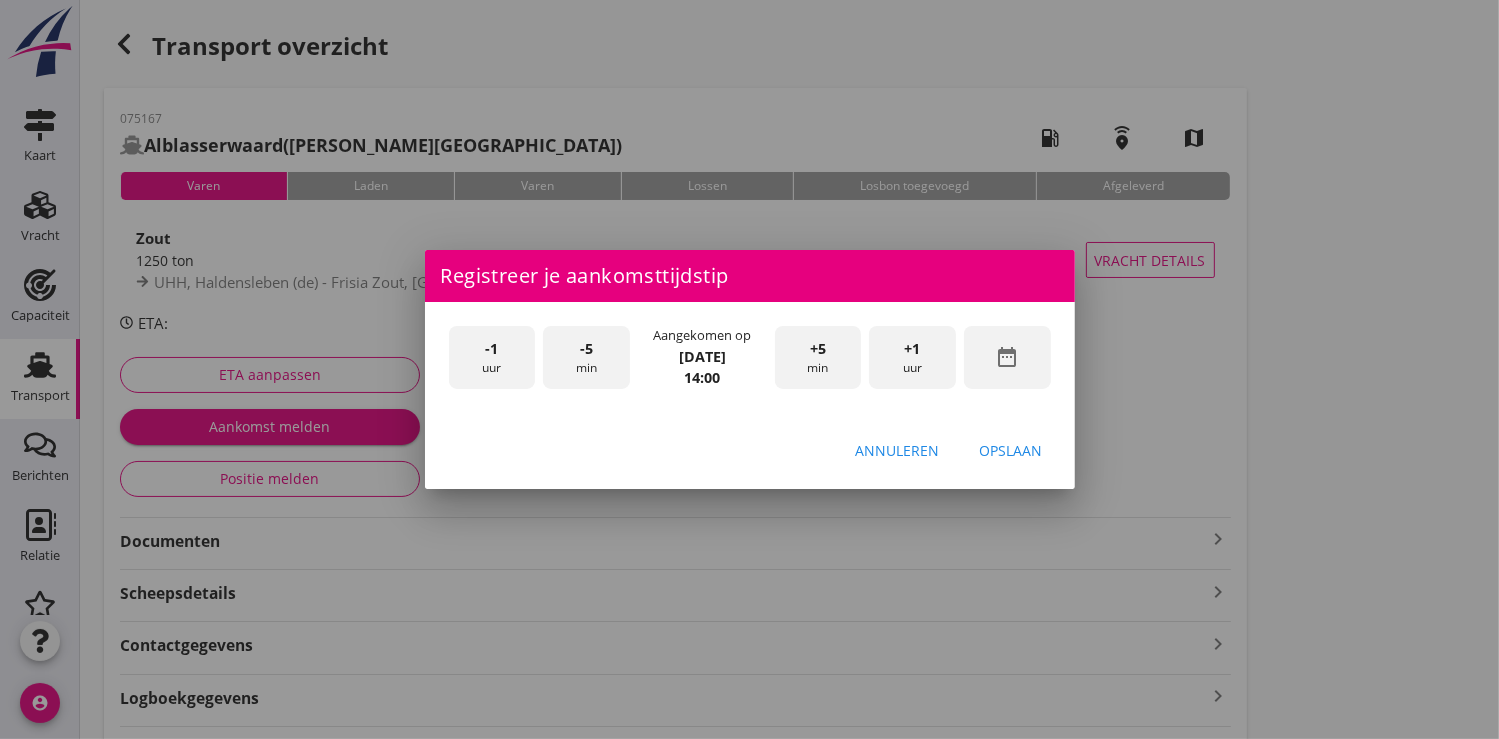 click on "Opslaan" at bounding box center (1011, 450) 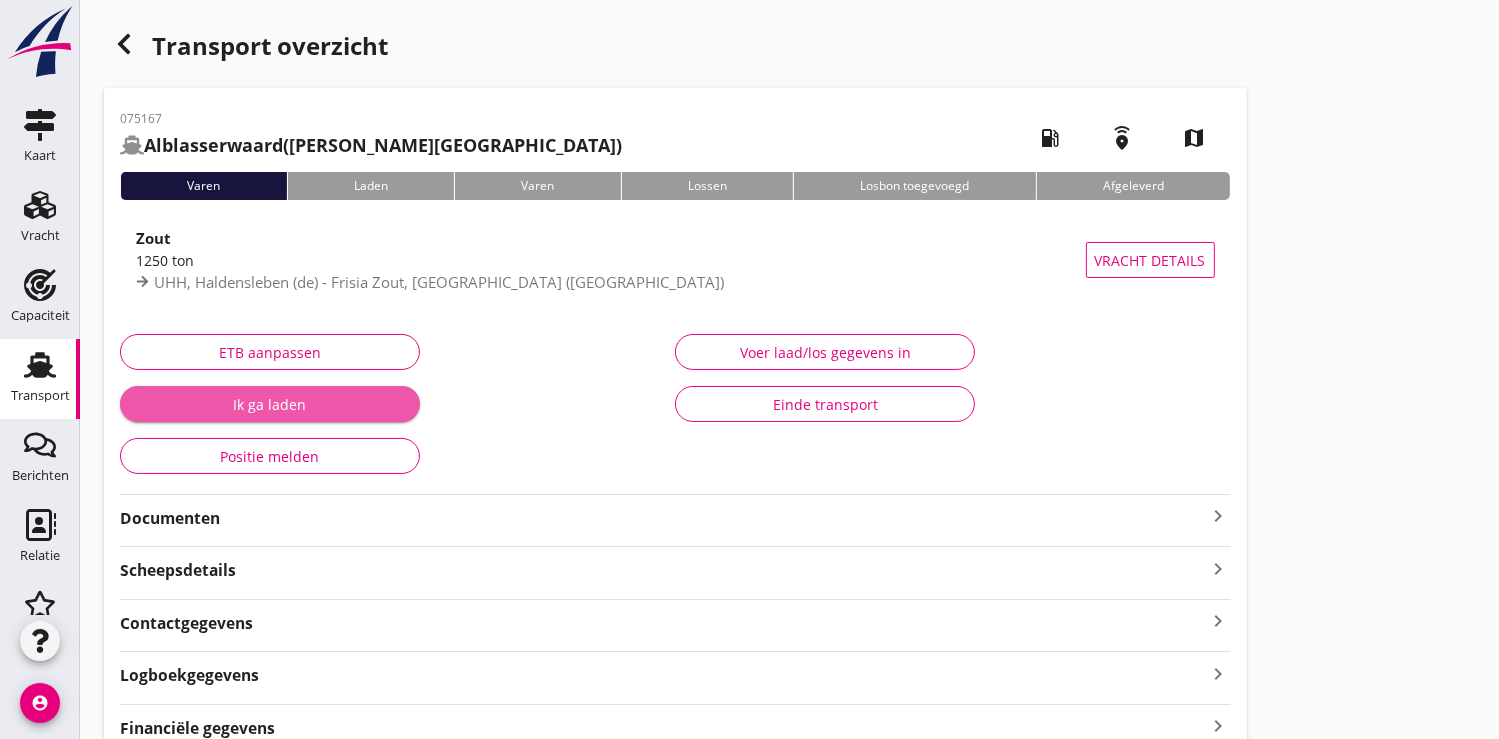 click on "Ik ga laden" at bounding box center (270, 404) 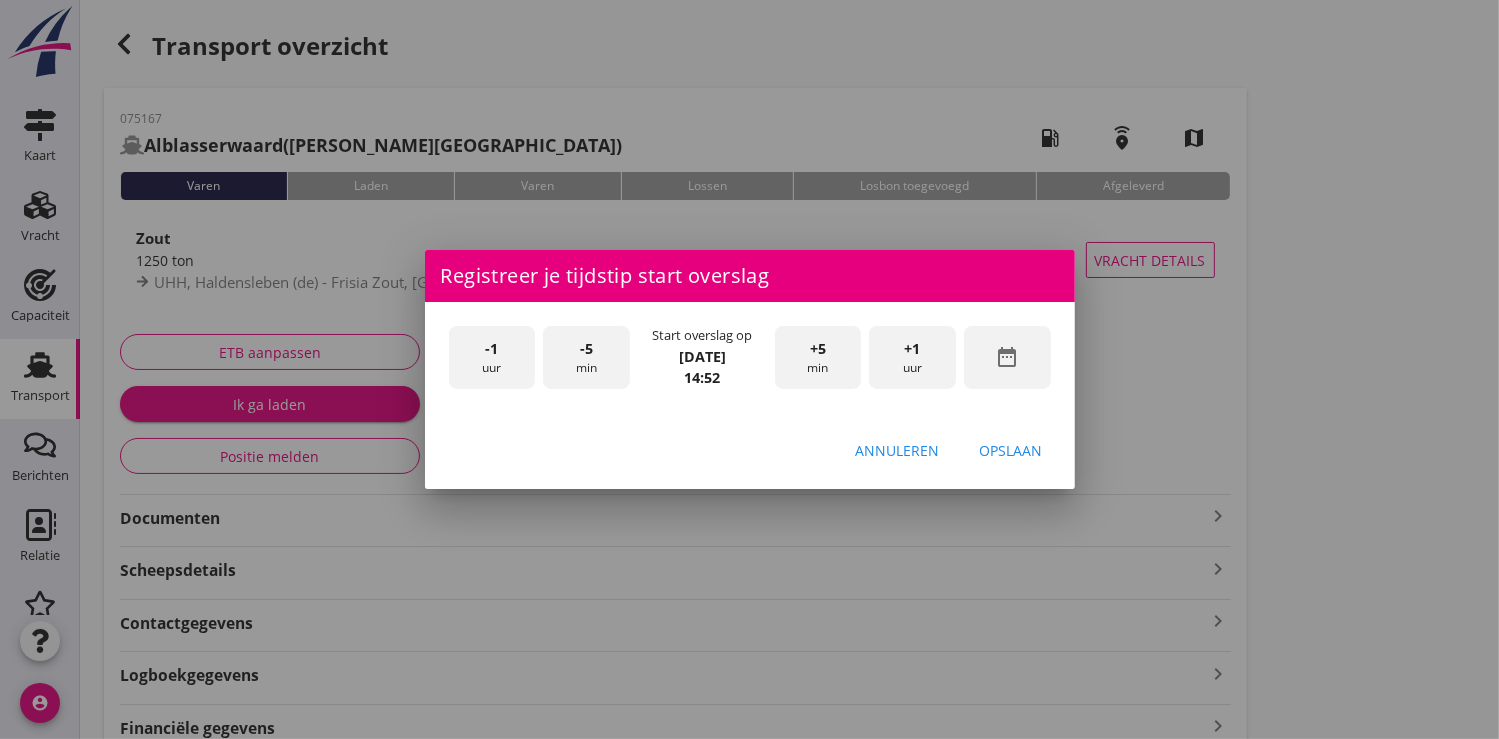 click on "-1  uur" at bounding box center [492, 357] 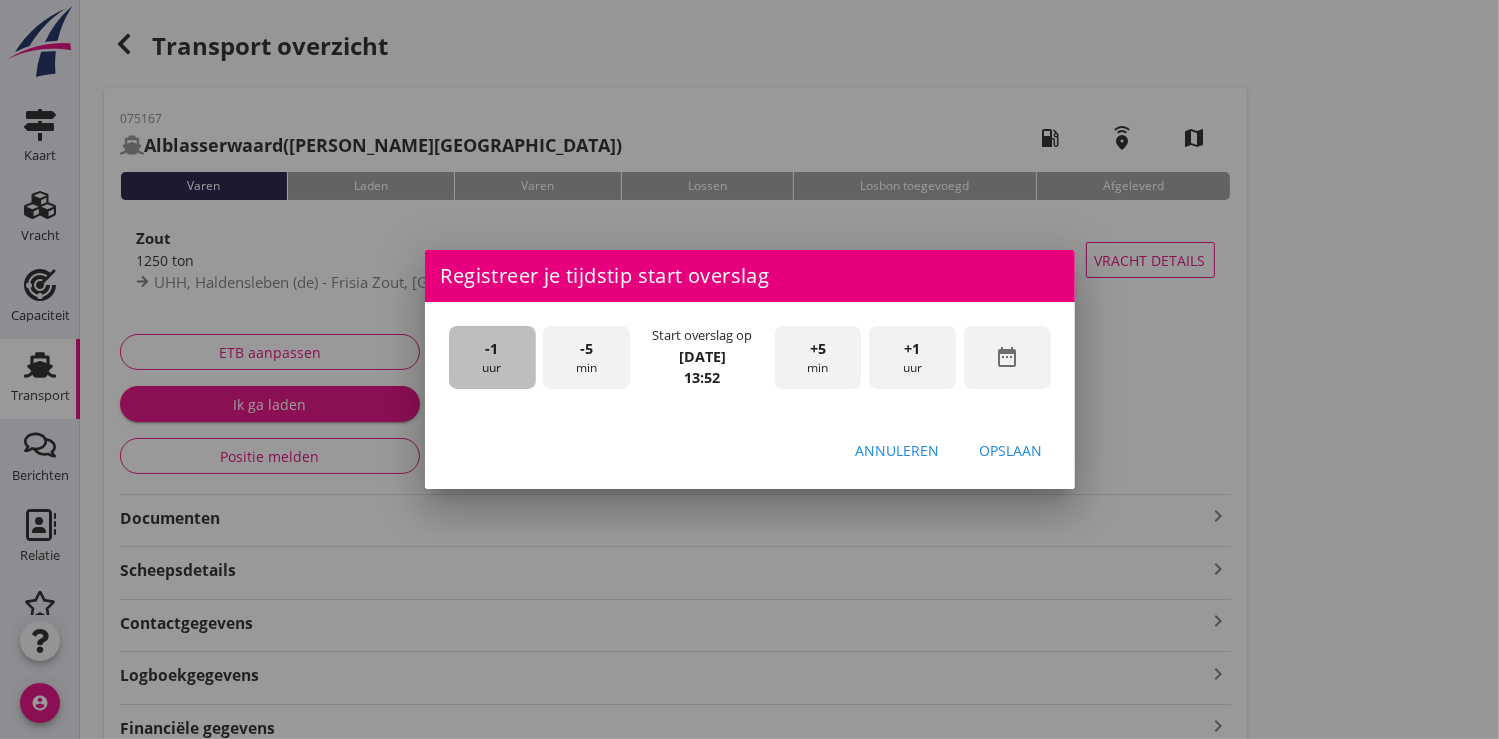 click on "-1  uur" at bounding box center [492, 357] 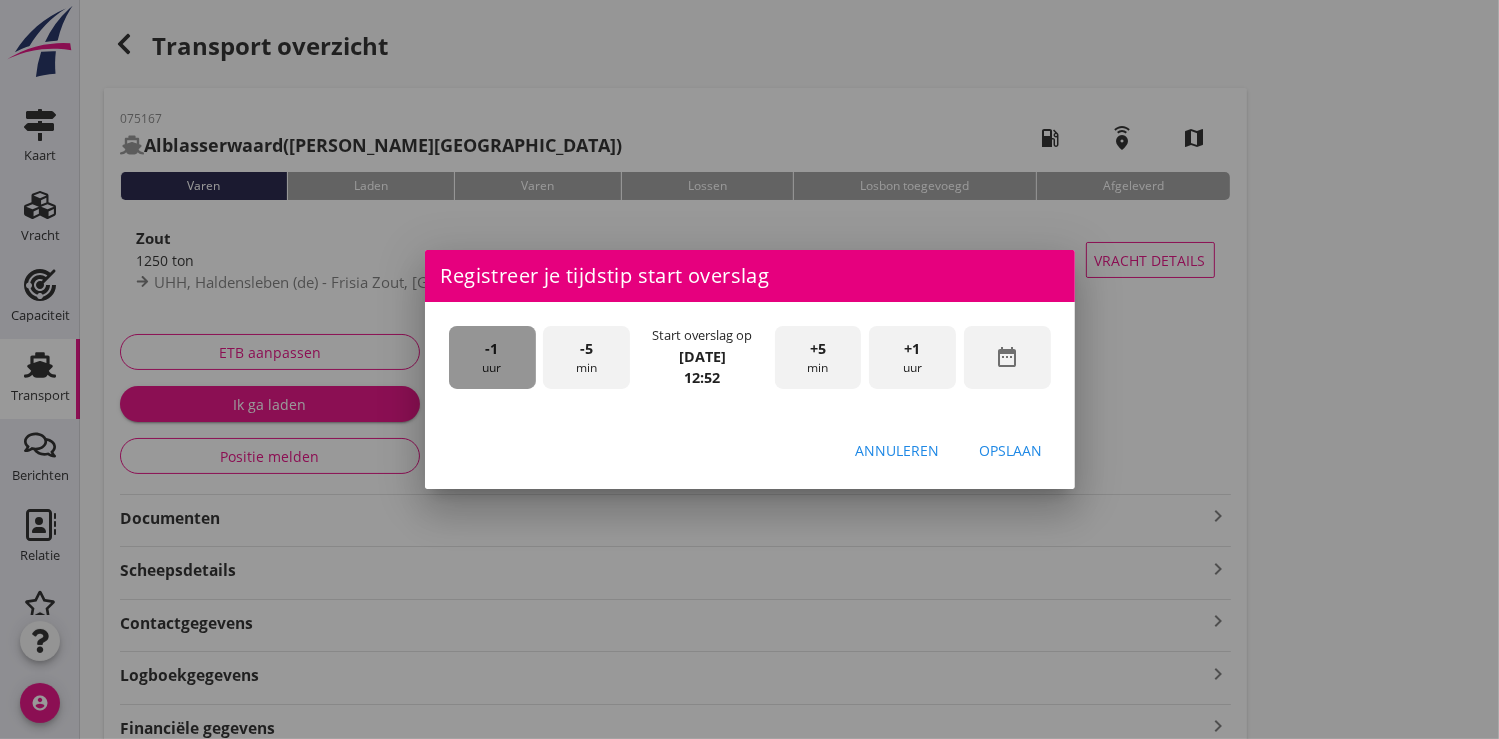 click on "-1  uur" at bounding box center [492, 357] 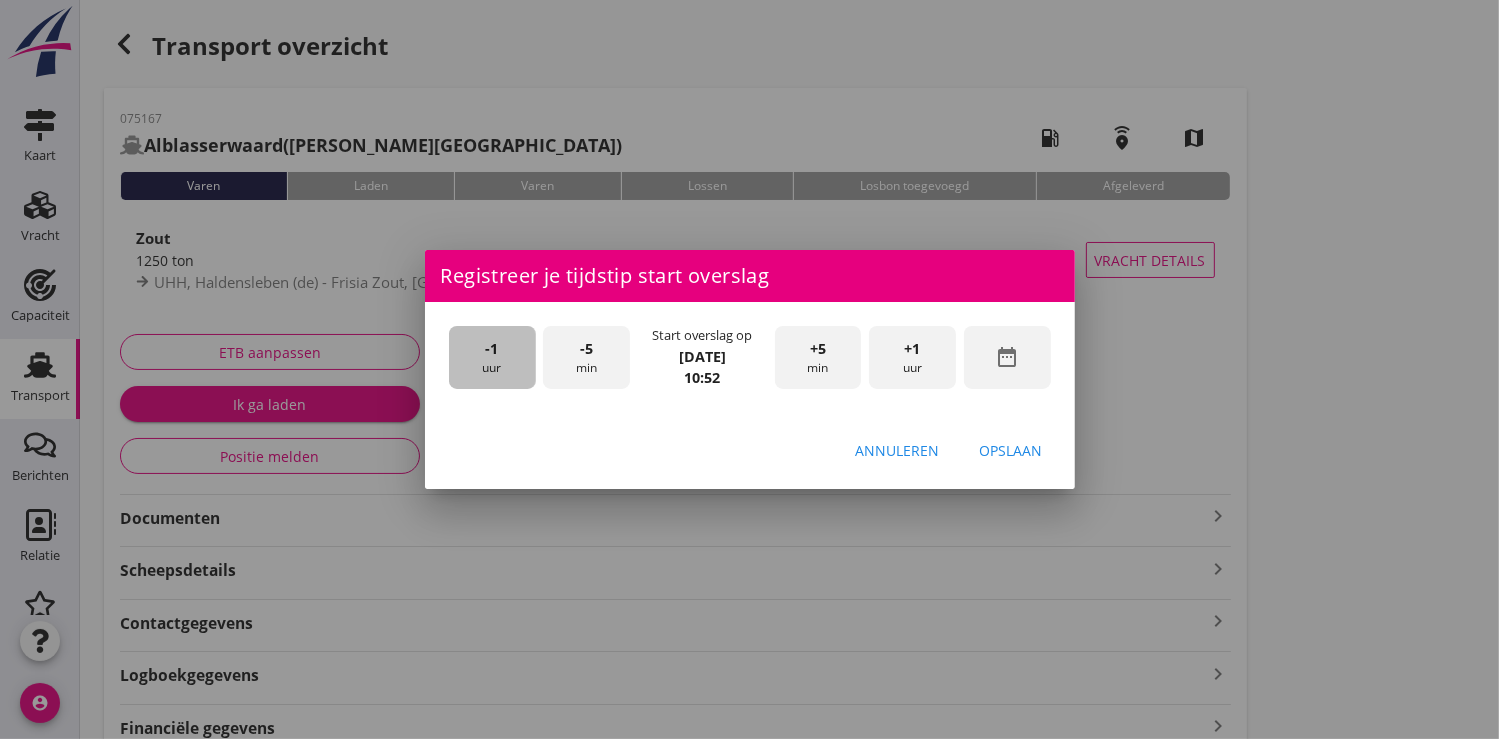 click on "-1  uur" at bounding box center (492, 357) 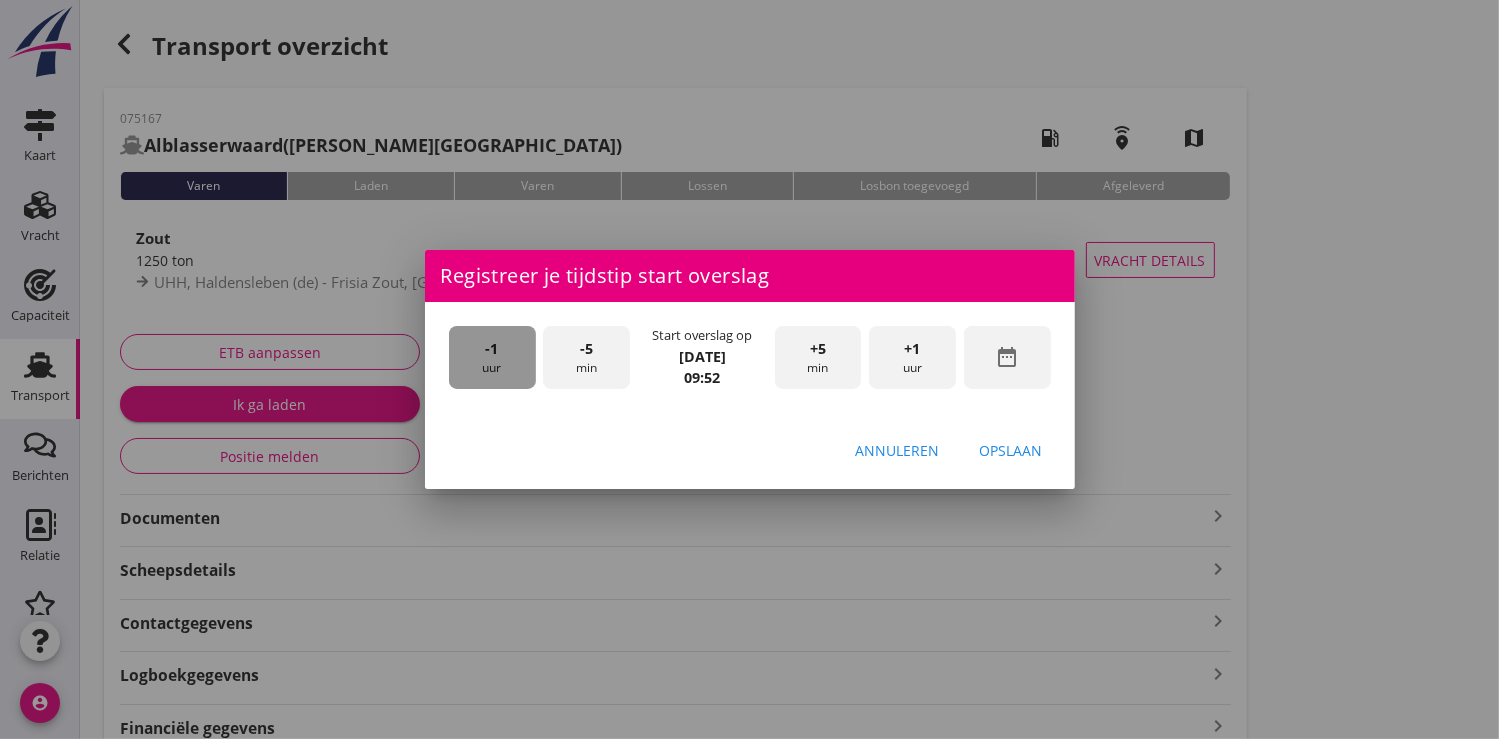 click on "-1  uur" at bounding box center (492, 357) 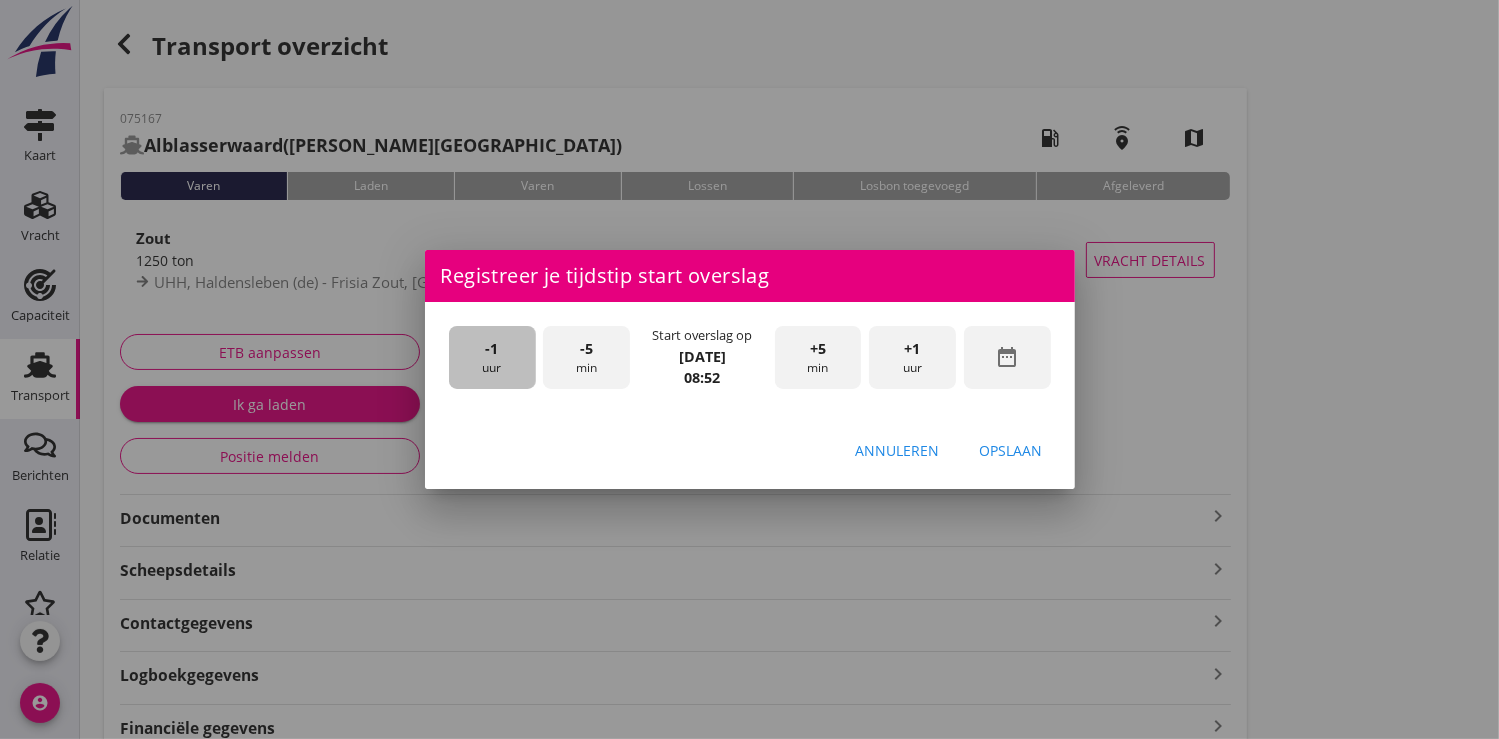 click on "-1  uur" at bounding box center (492, 357) 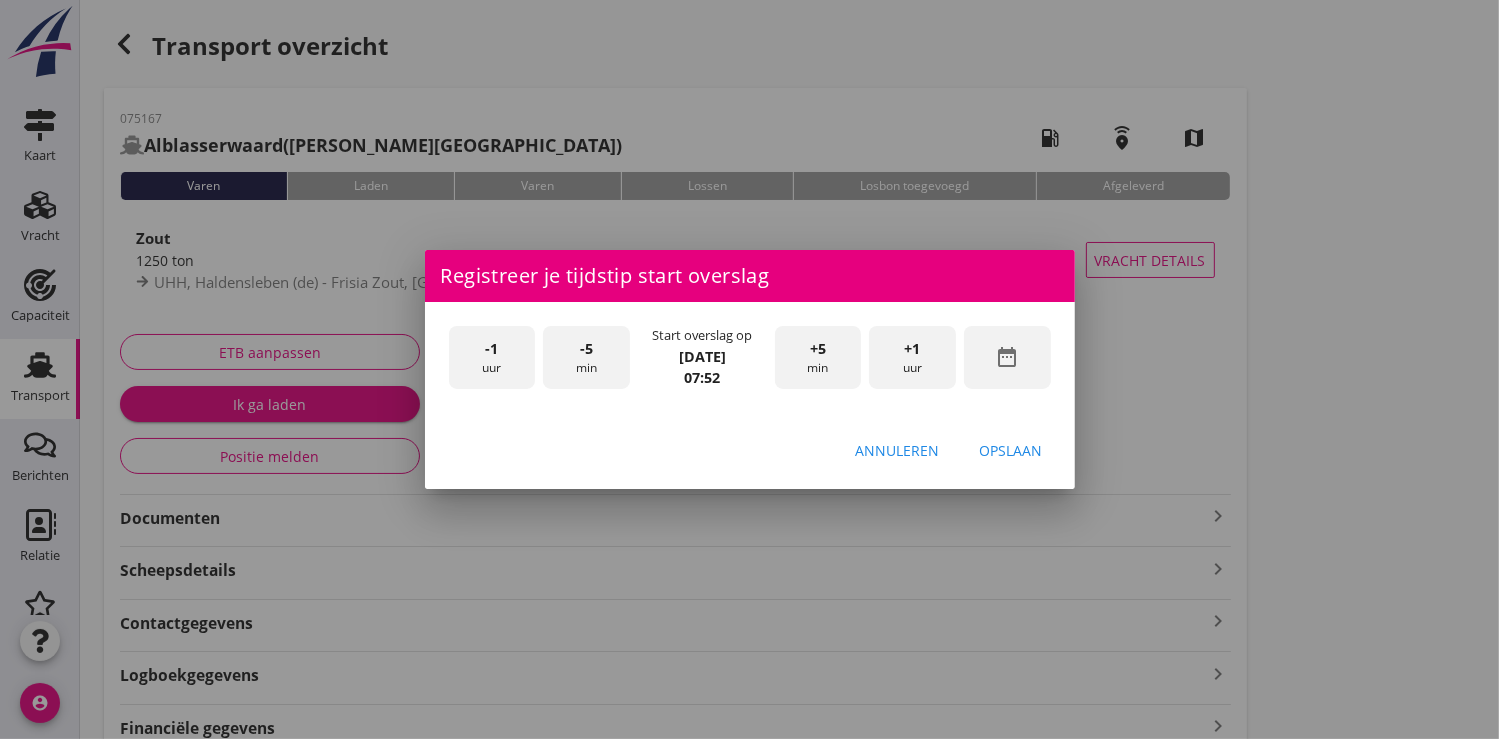 click on "-1  uur" at bounding box center [492, 357] 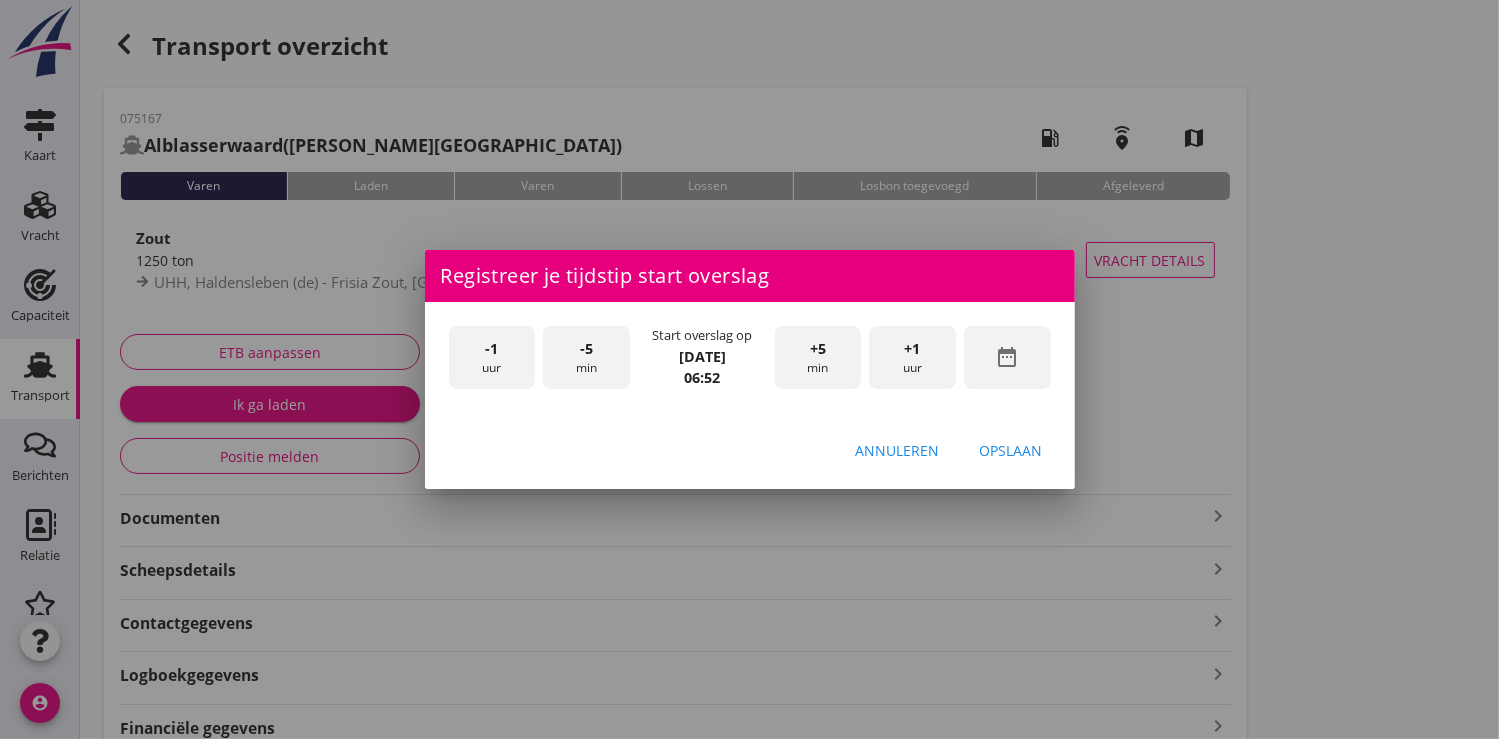 click on "-5  min" at bounding box center [586, 357] 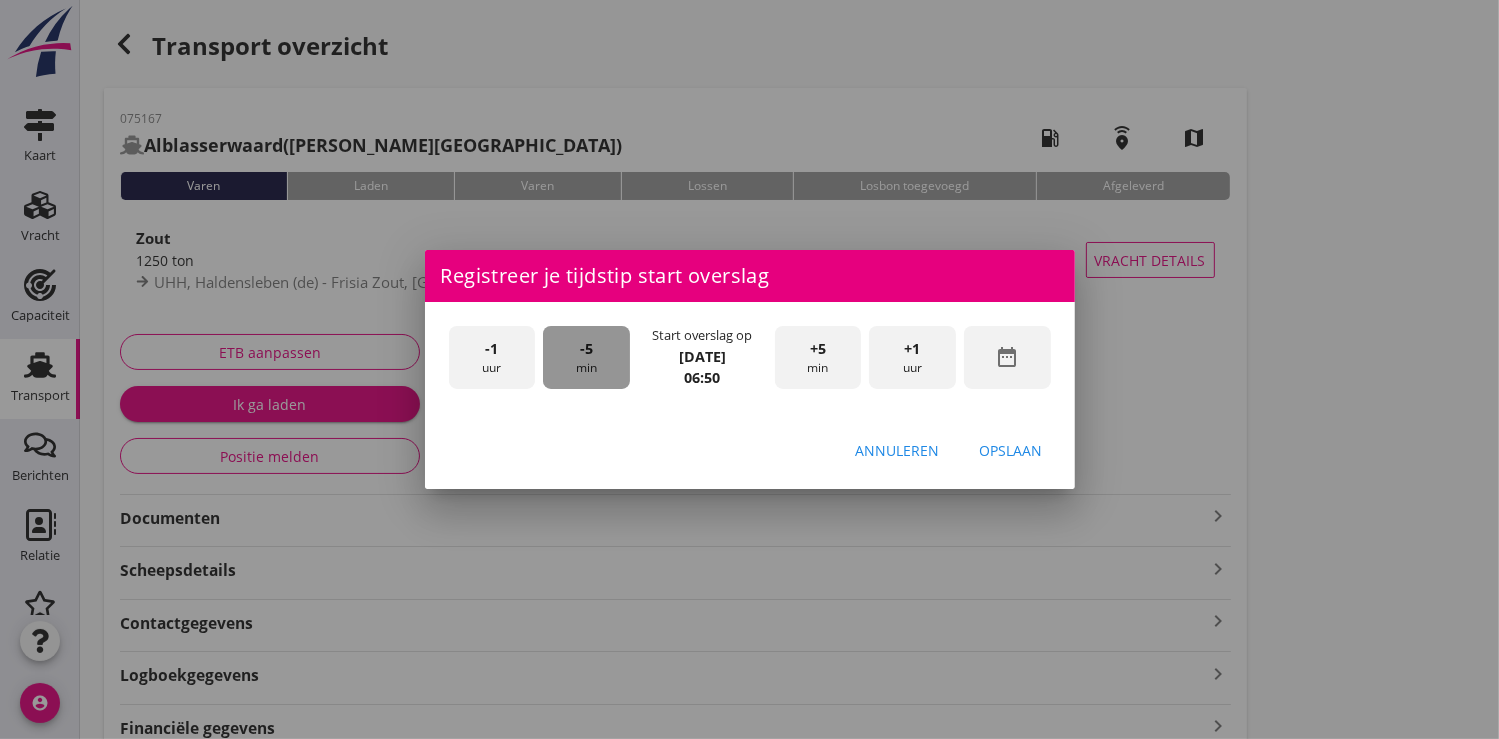 click on "-5  min" at bounding box center (586, 357) 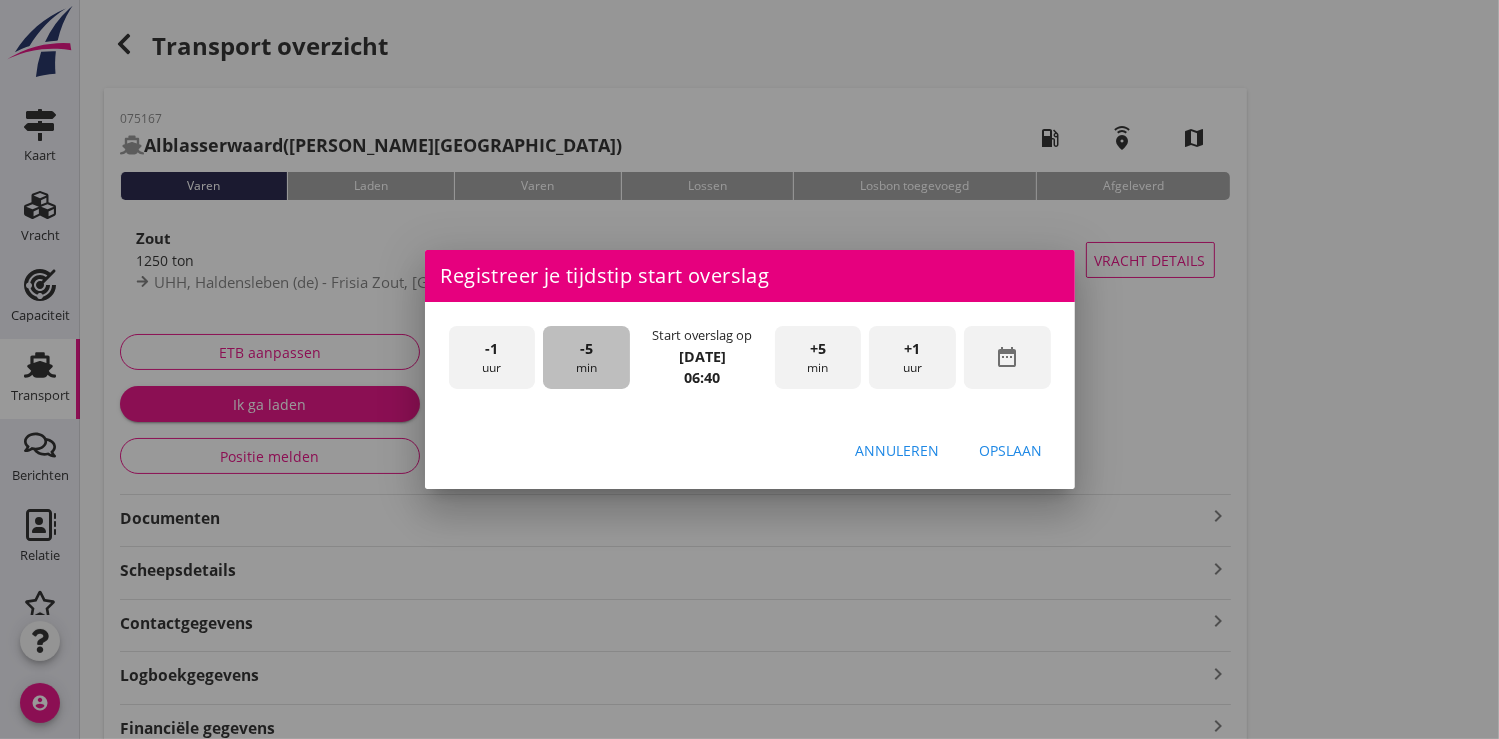 click on "-5  min" at bounding box center (586, 357) 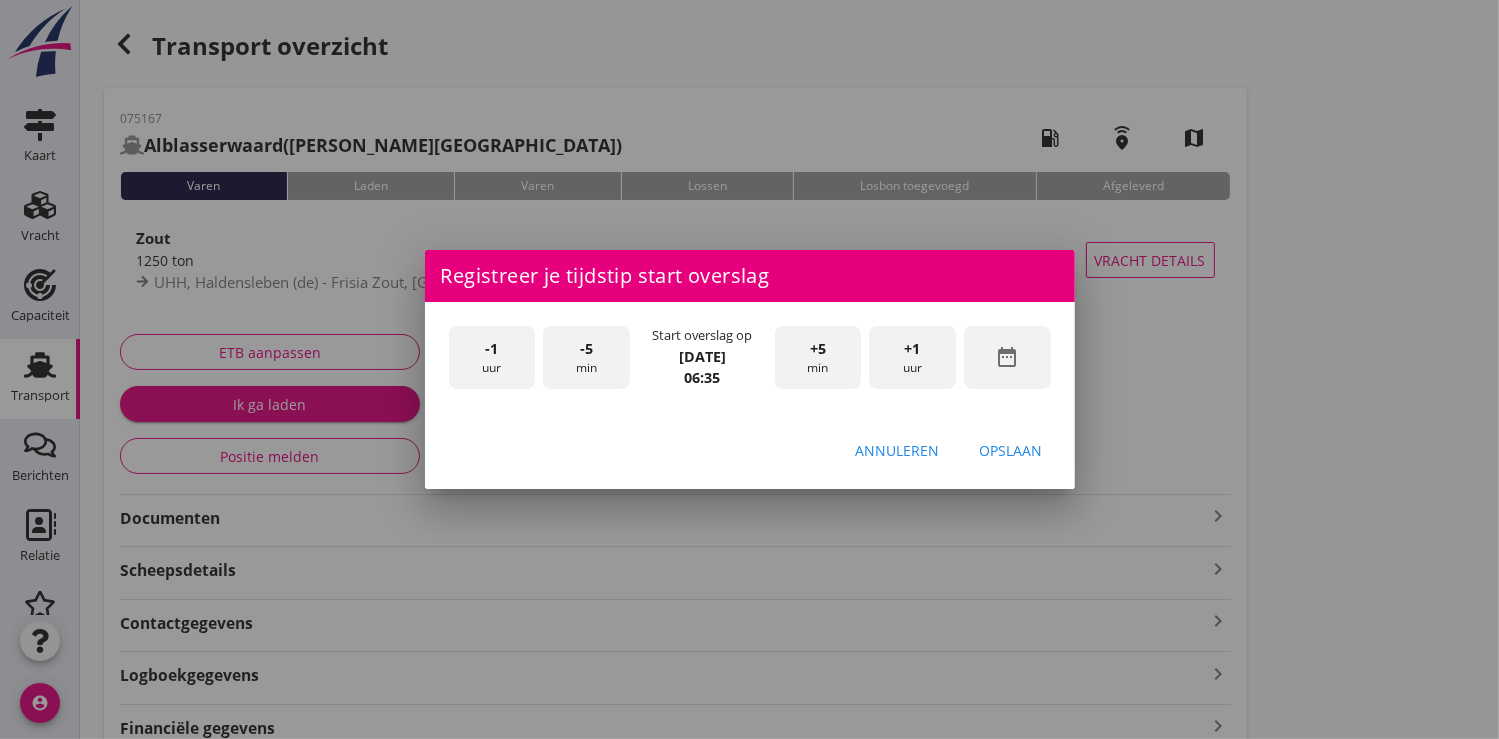 click on "-5  min" at bounding box center [586, 357] 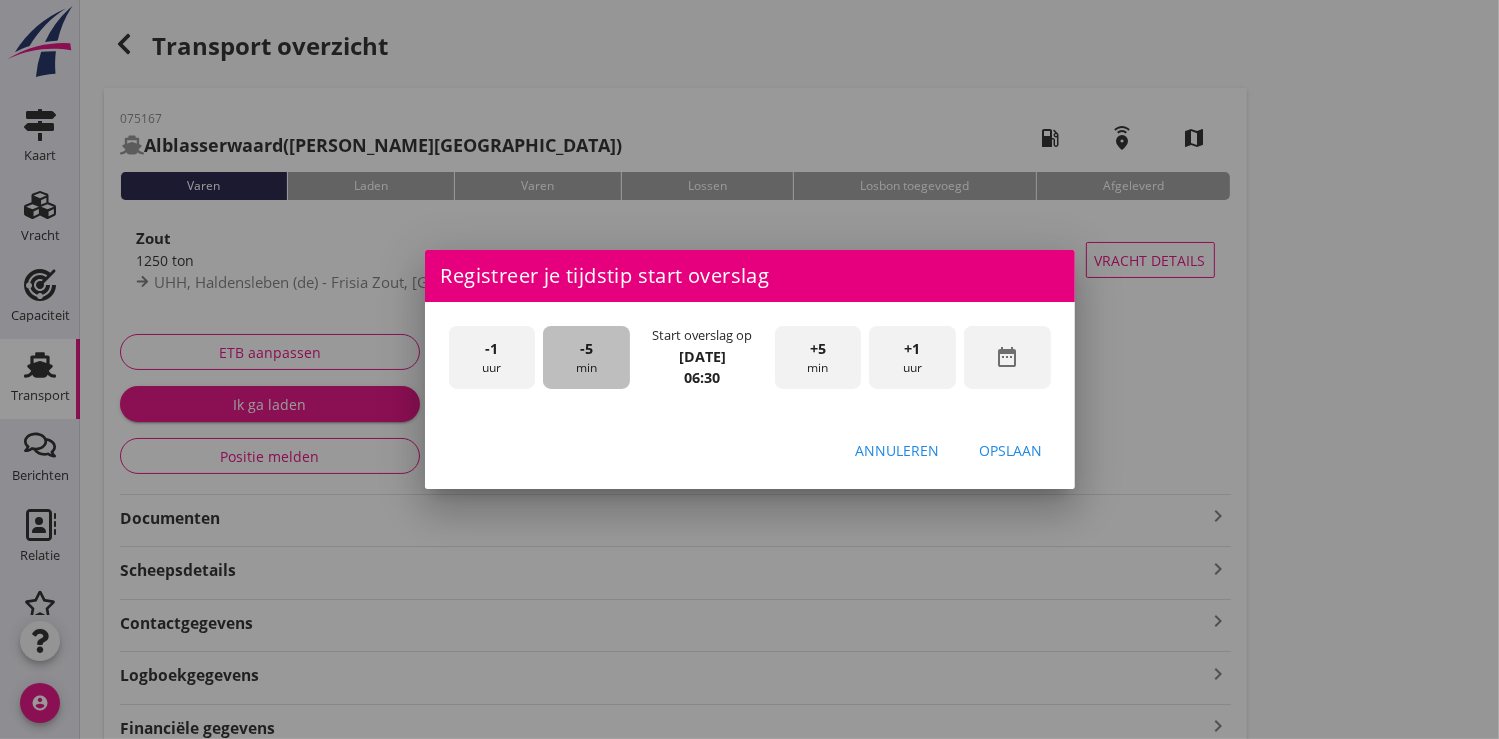 click on "-5  min" at bounding box center [586, 357] 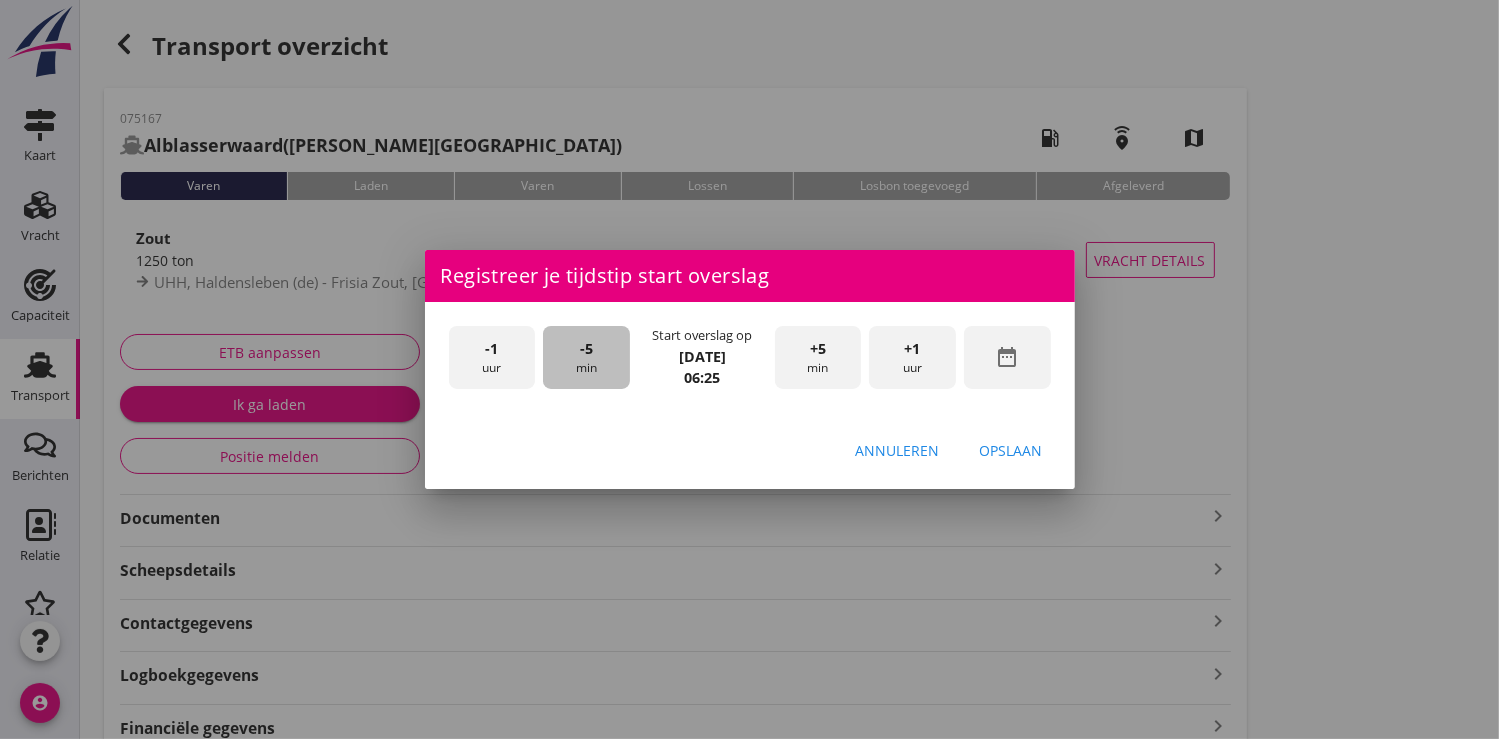 click on "-5  min" at bounding box center [586, 357] 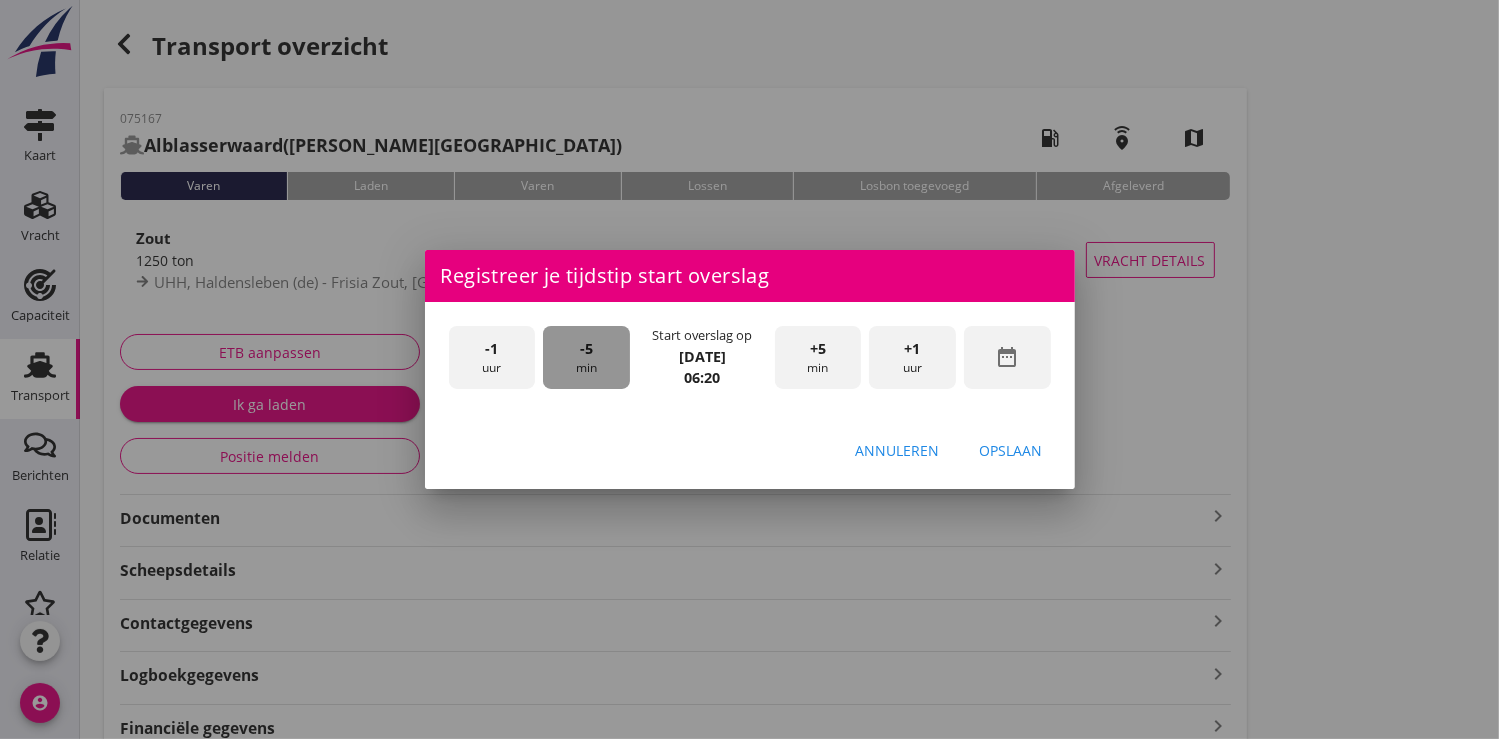 click on "-5  min" at bounding box center [586, 357] 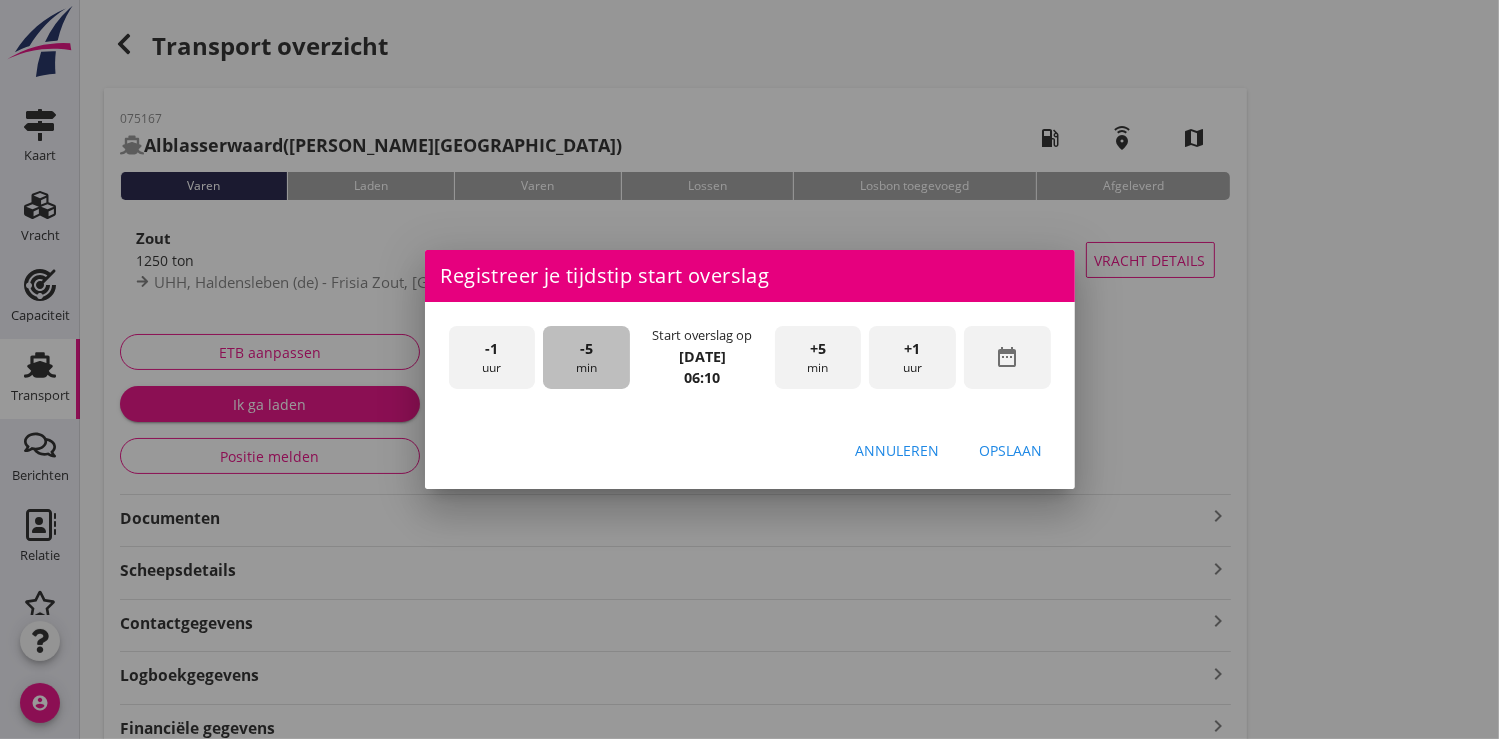 click on "-5  min" at bounding box center (586, 357) 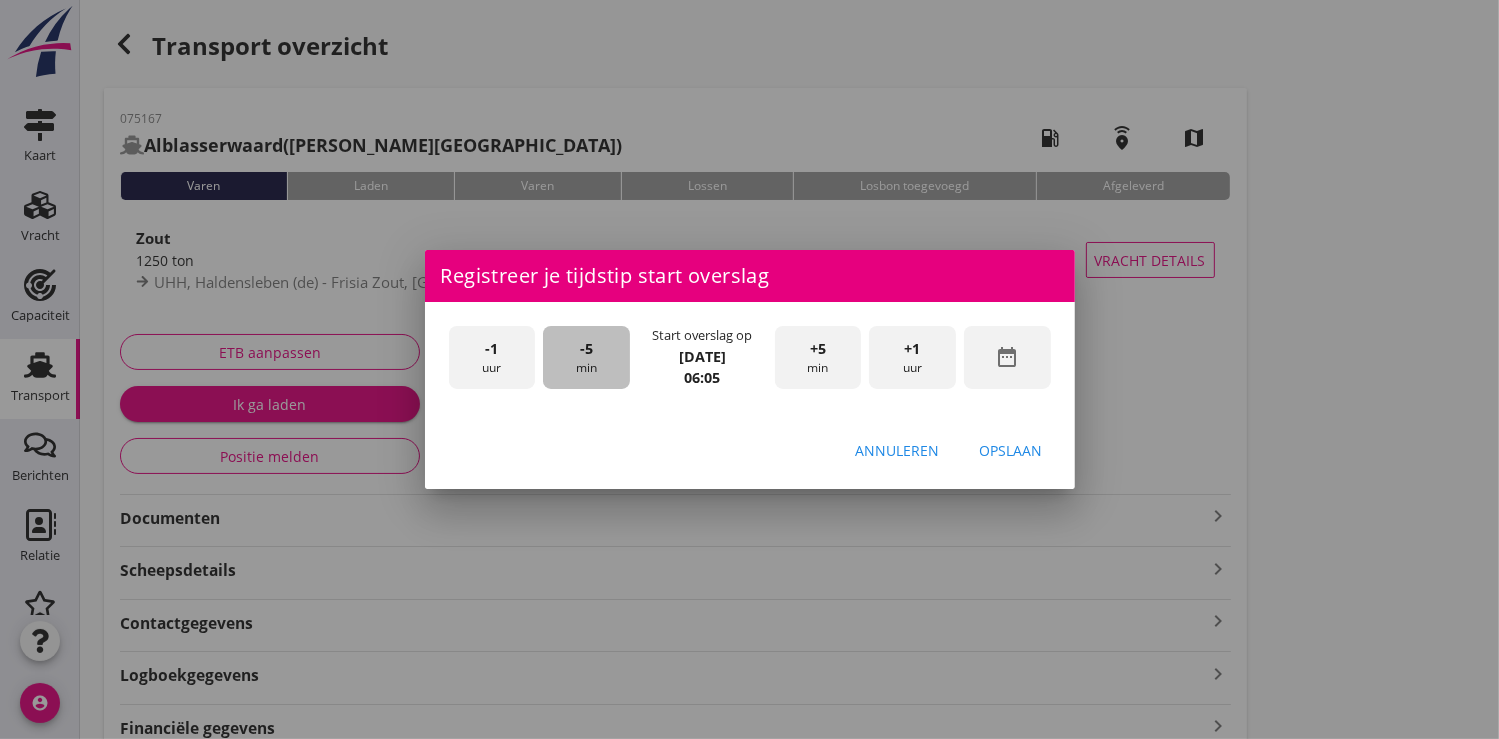 click on "-5  min" at bounding box center [586, 357] 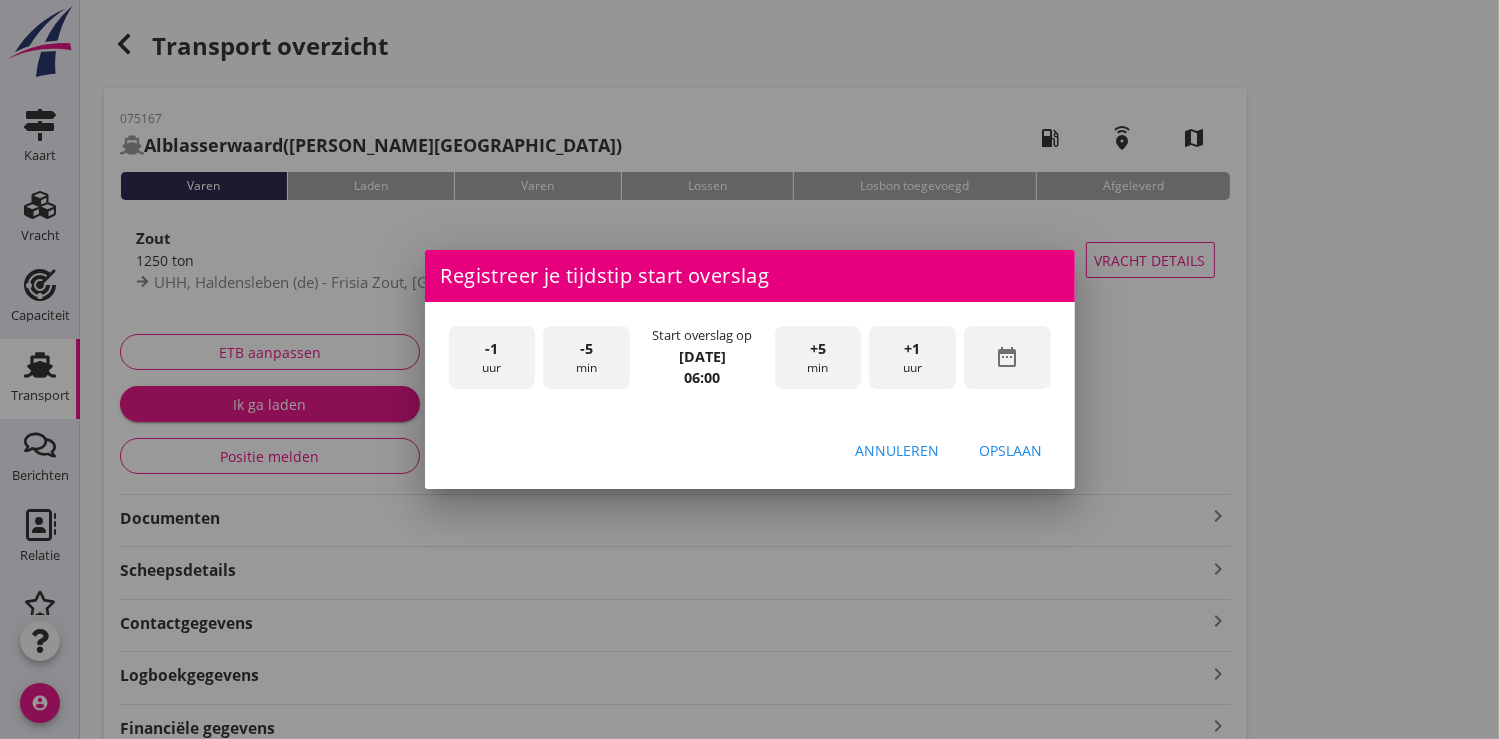 click on "Opslaan" at bounding box center [1011, 450] 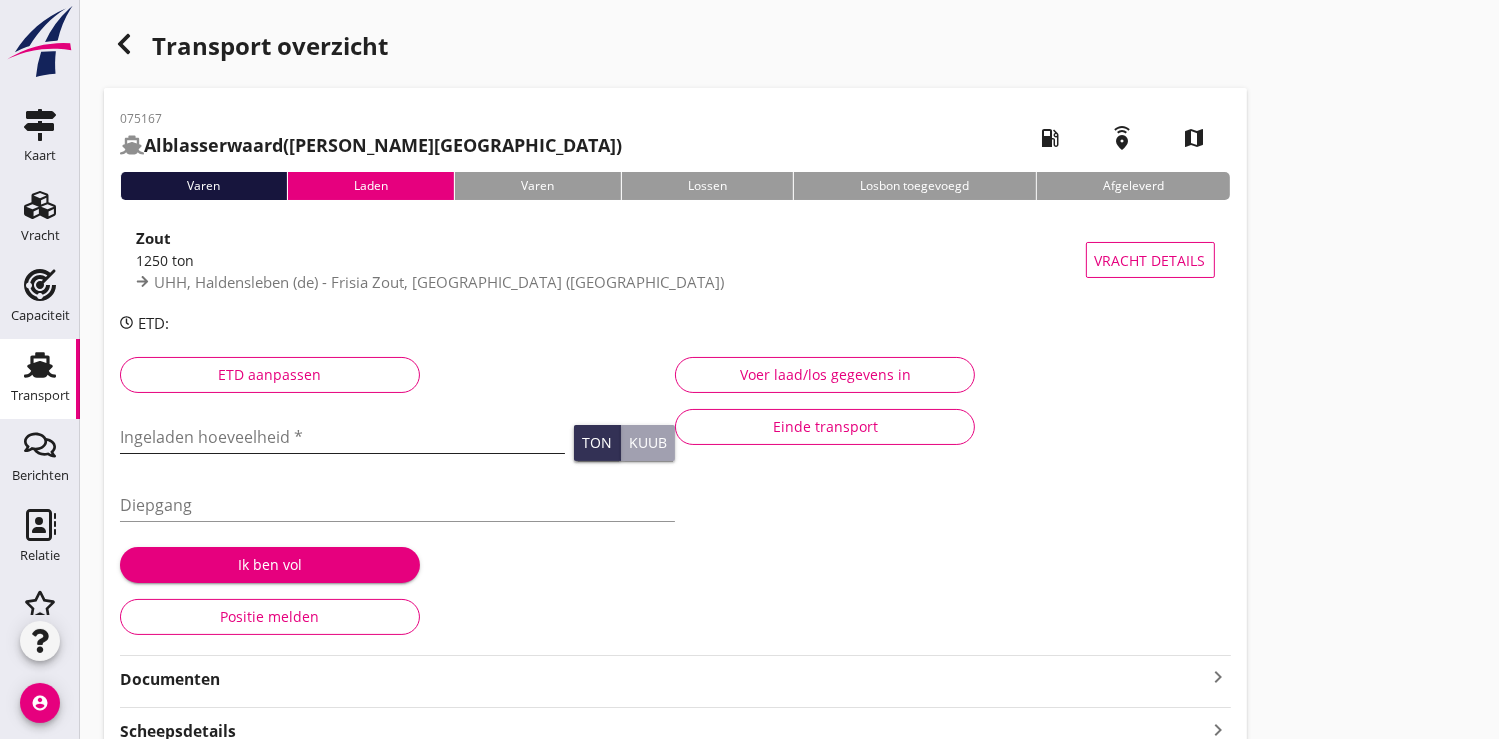 click at bounding box center [342, 437] 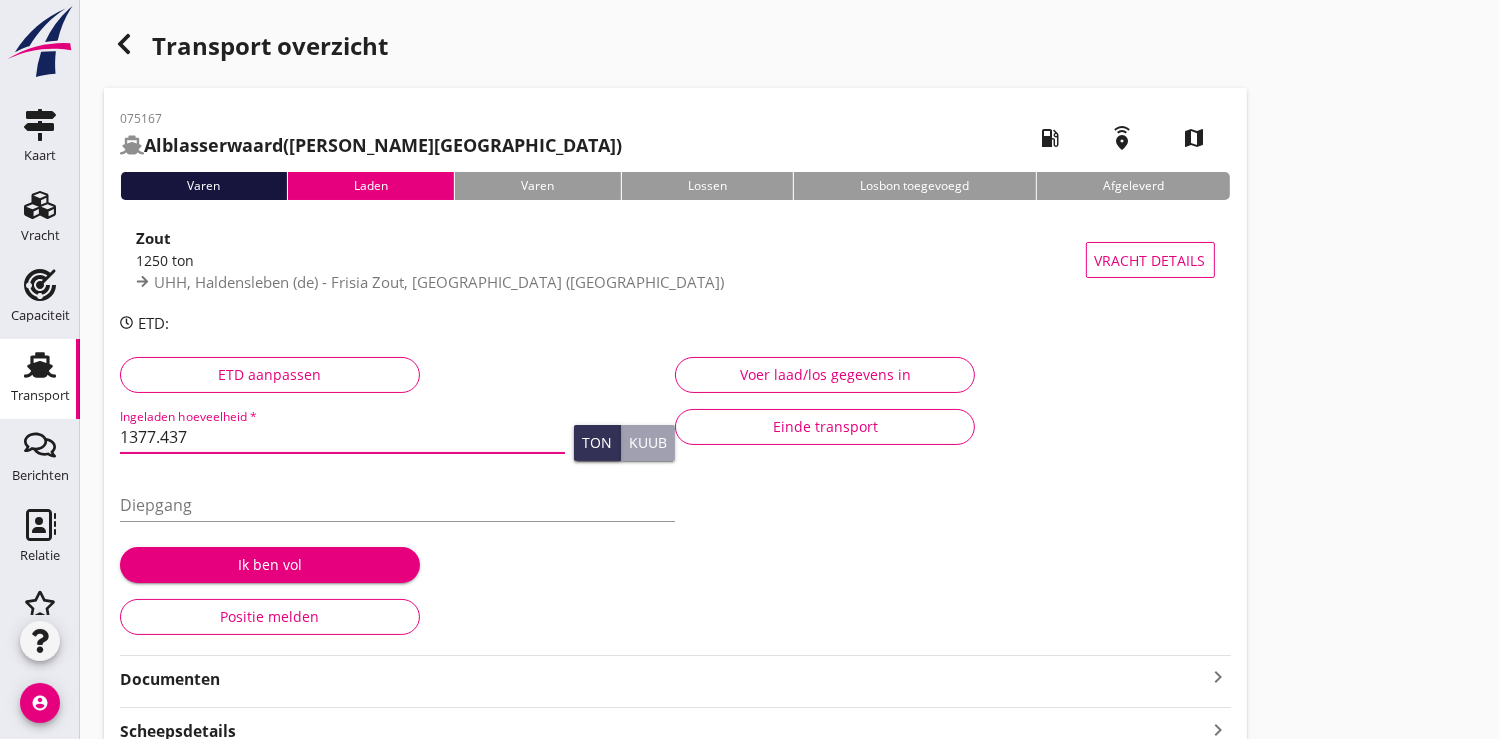 type on "1377.437" 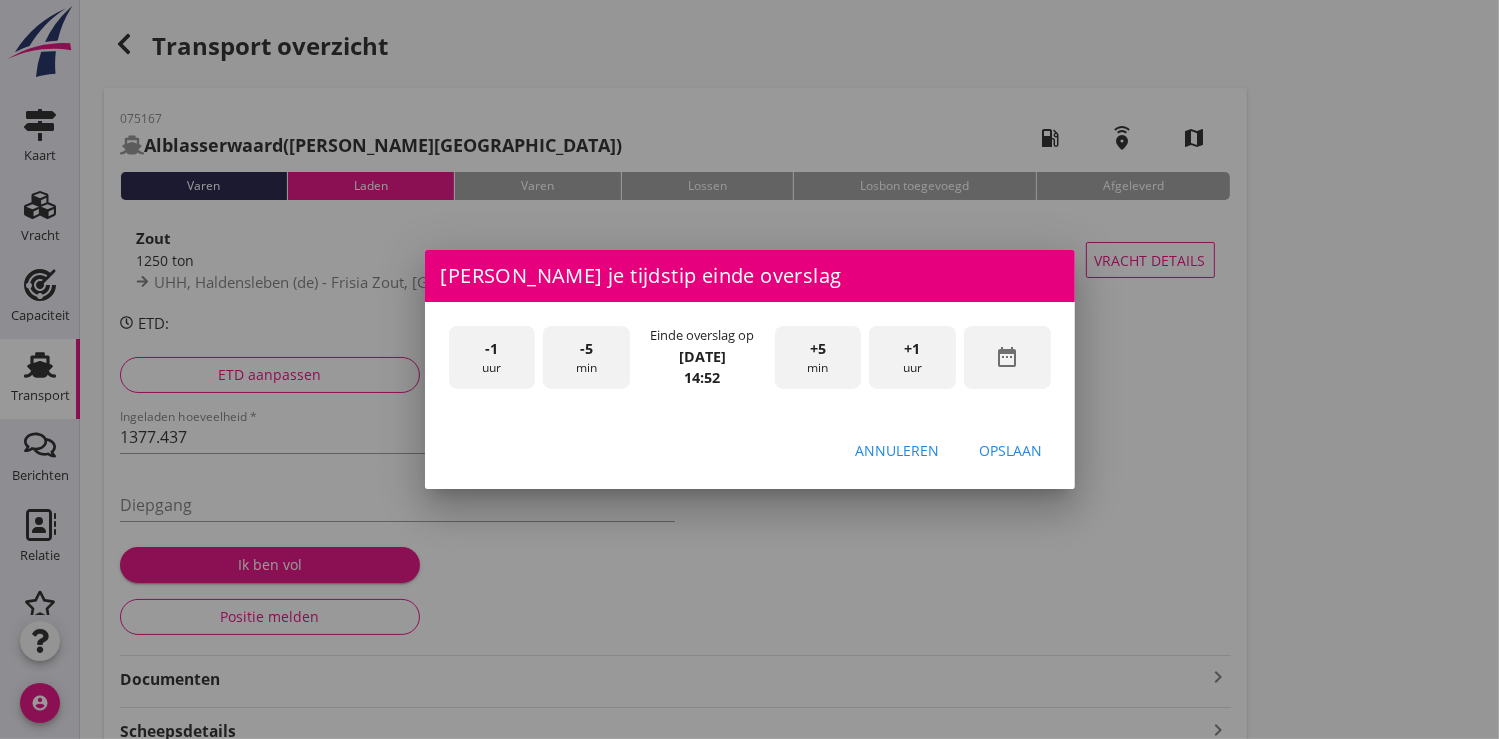 click on "-1" at bounding box center [491, 349] 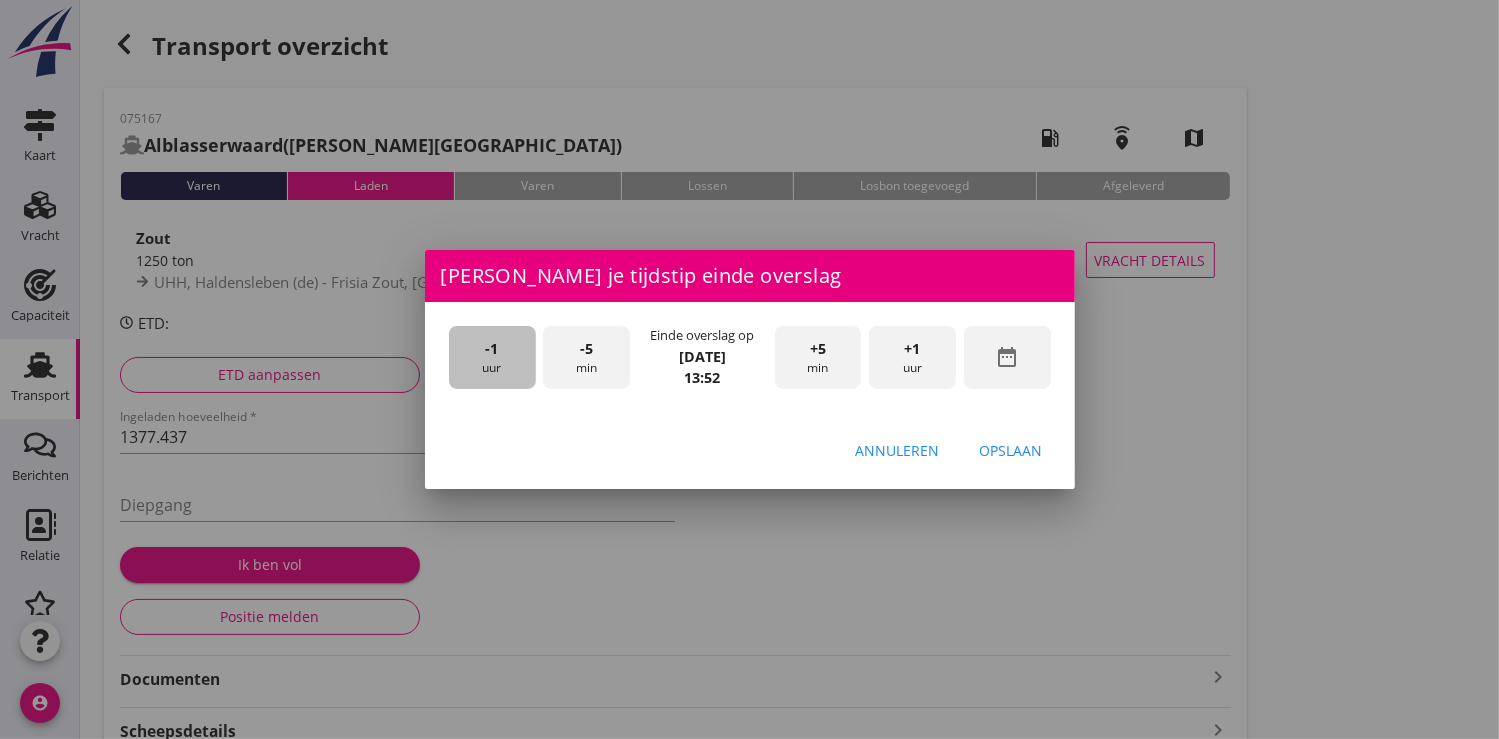 click on "-1" at bounding box center (491, 349) 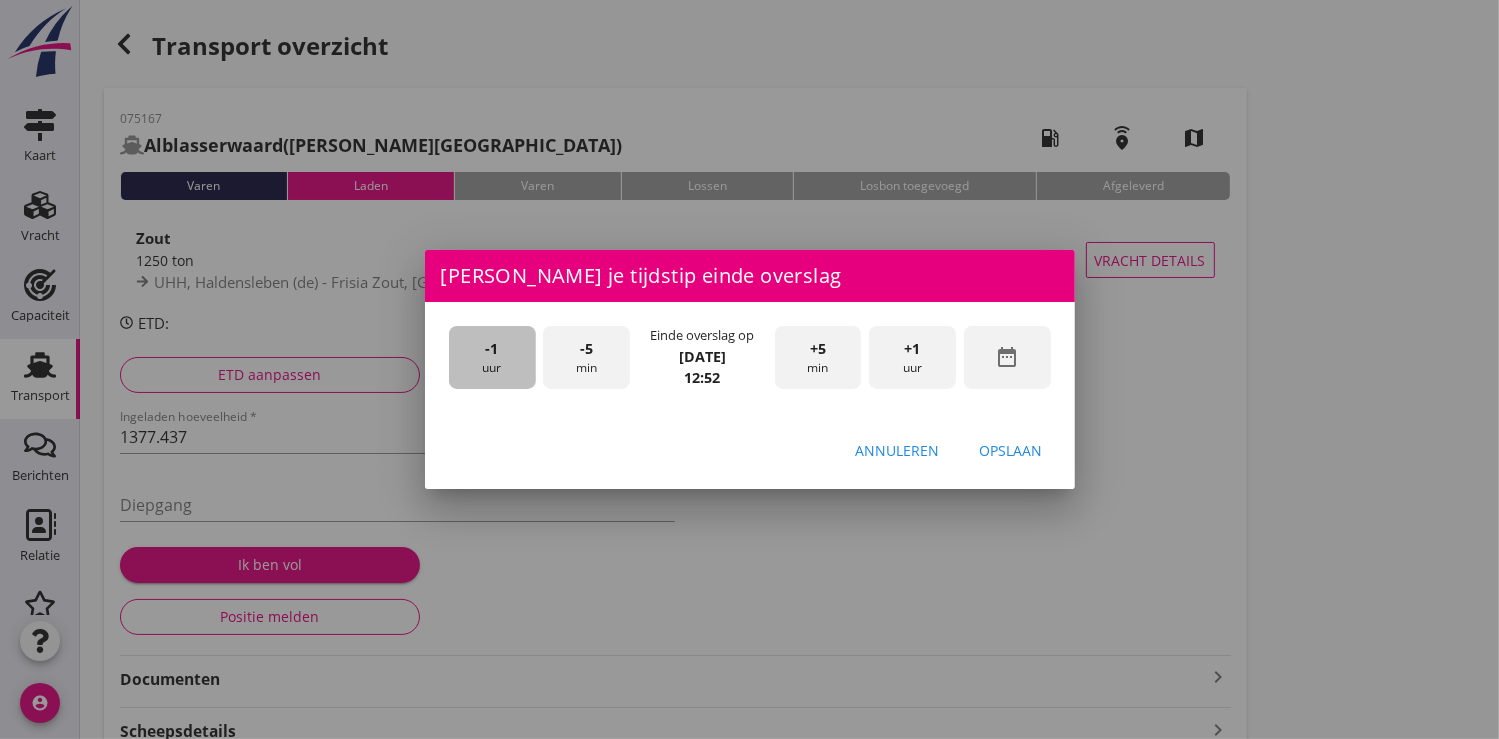 click on "-1" at bounding box center (491, 349) 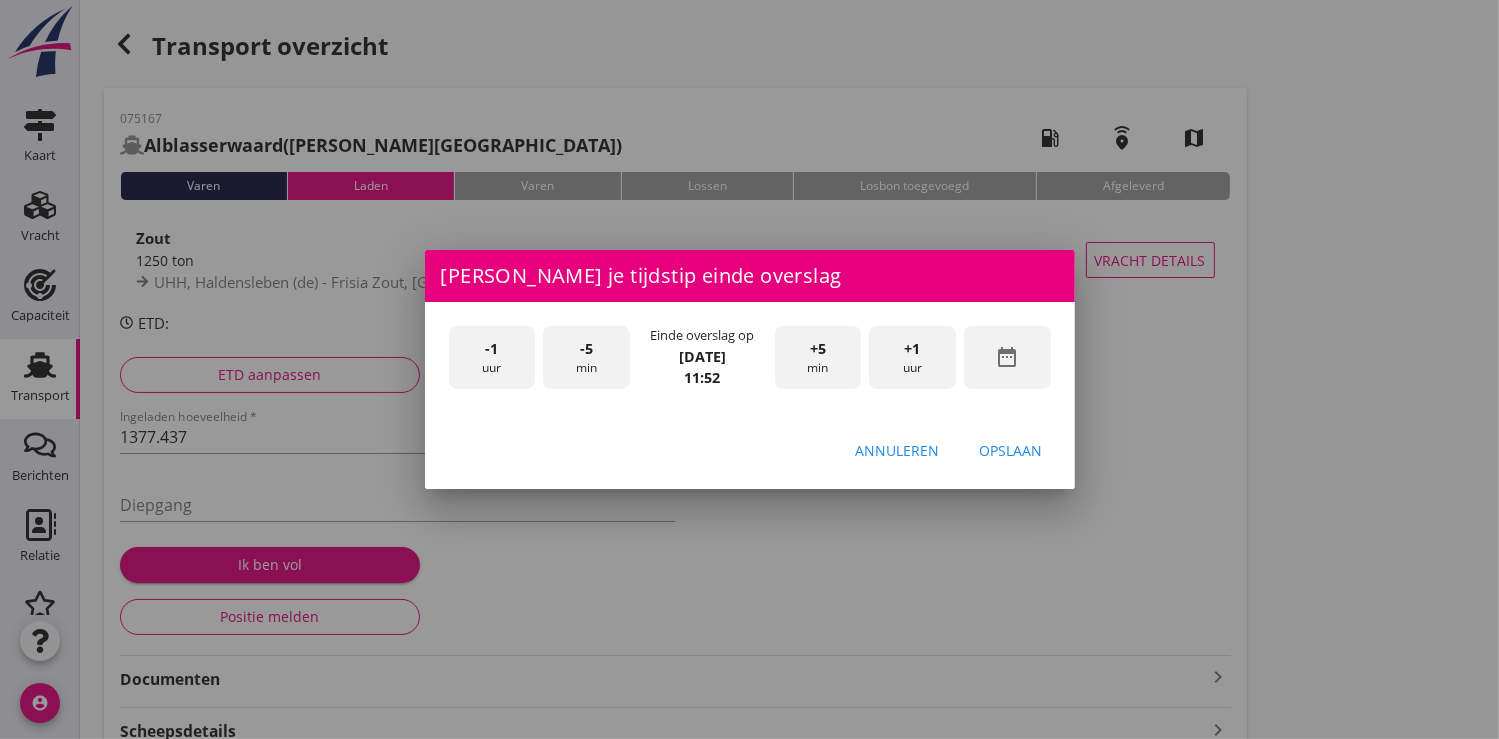 click on "+1" at bounding box center [913, 349] 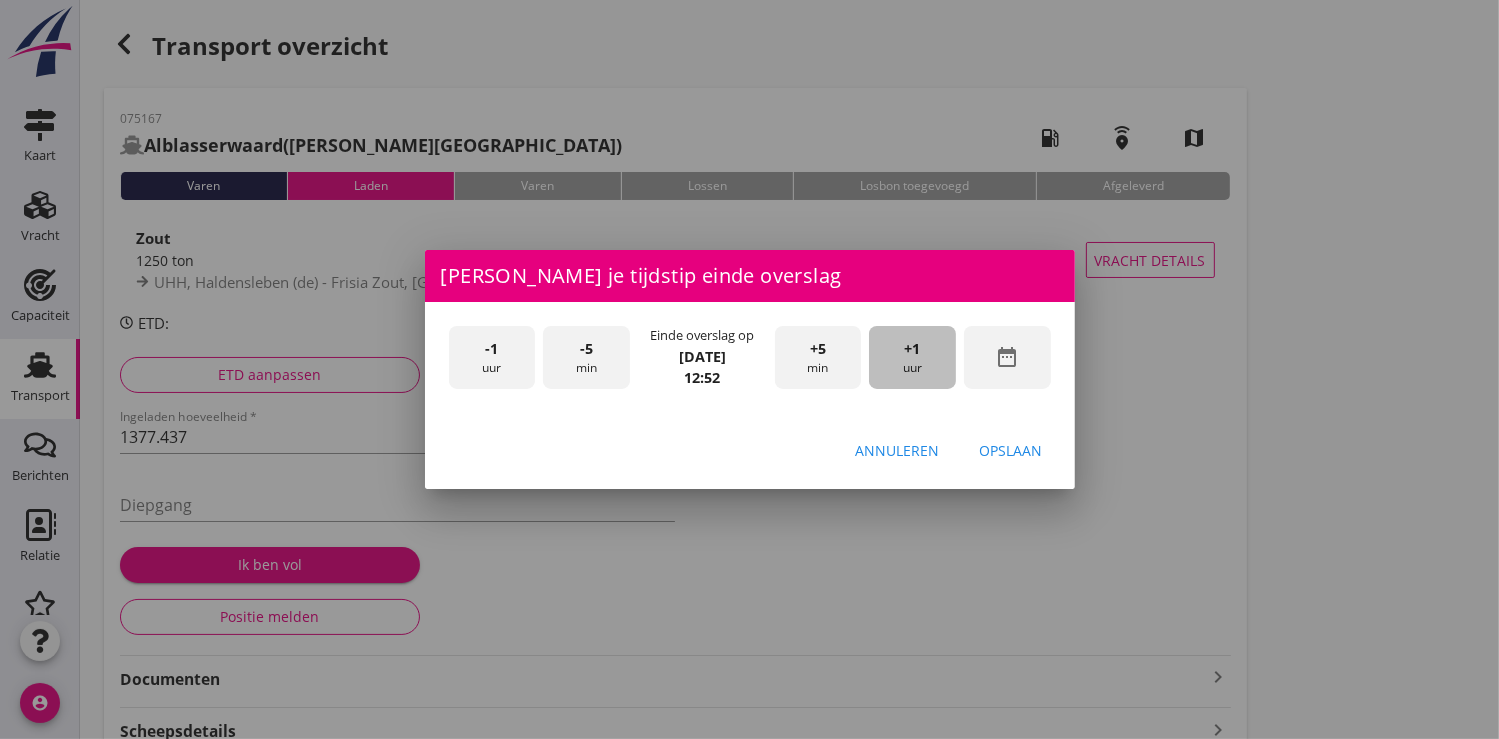 click on "+1" at bounding box center (913, 349) 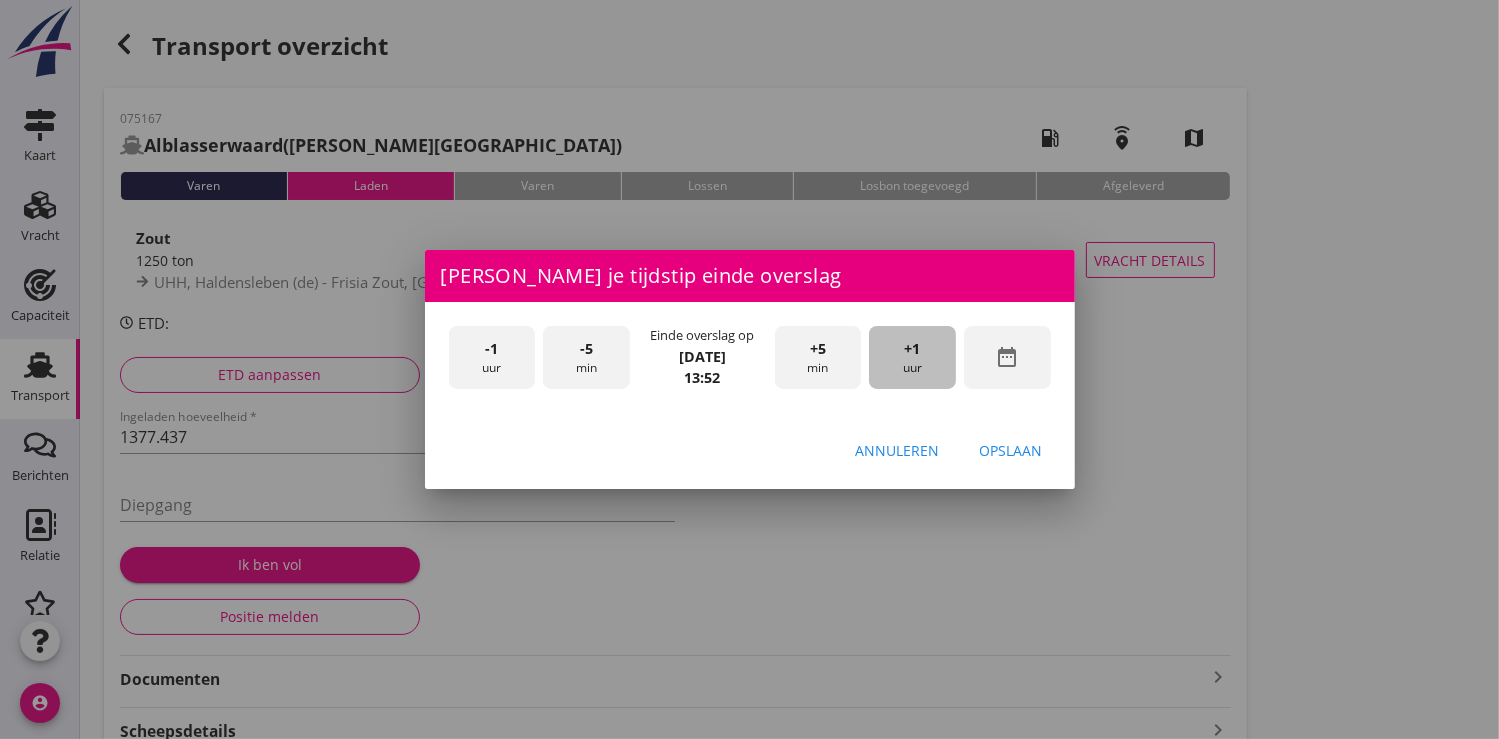 click on "+1" at bounding box center (913, 349) 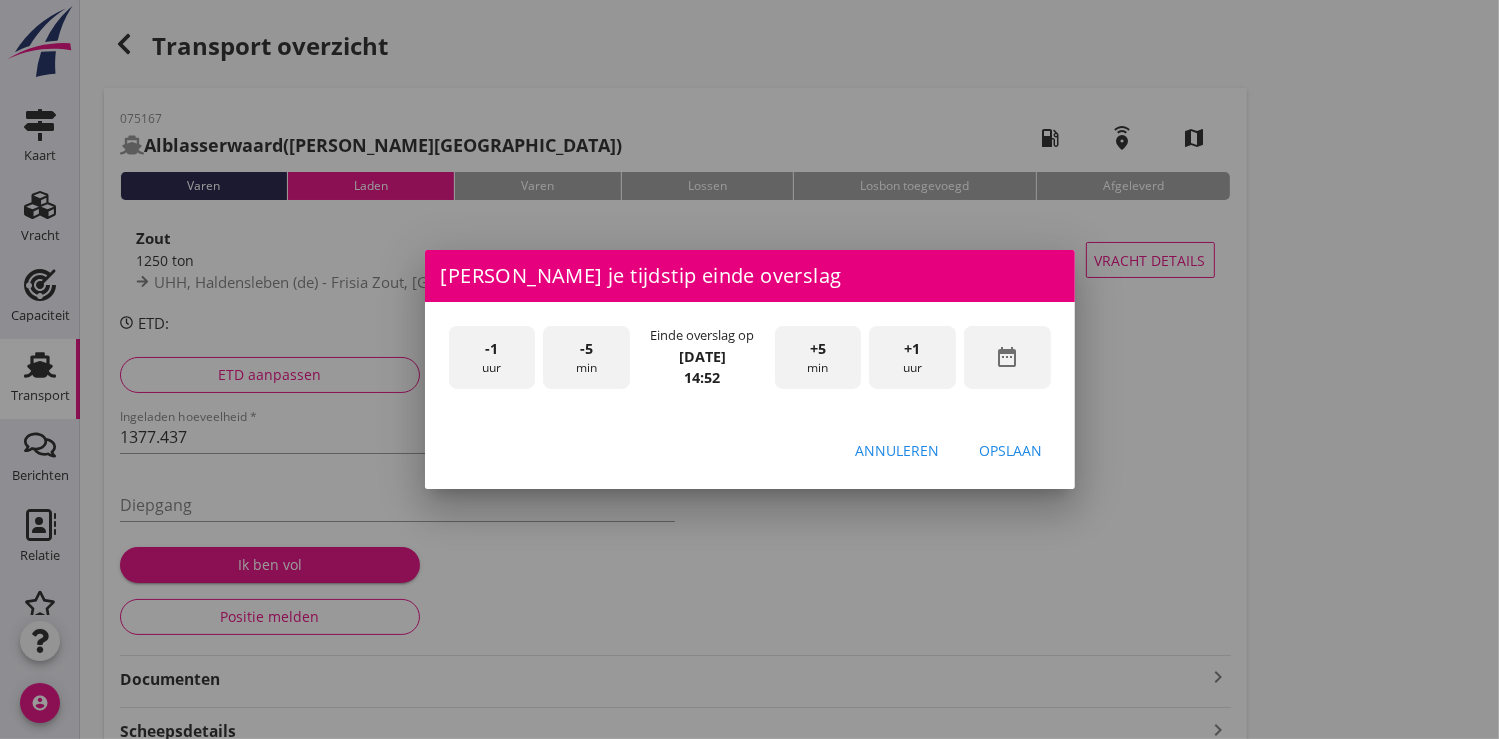 click on "+5  min" at bounding box center (818, 357) 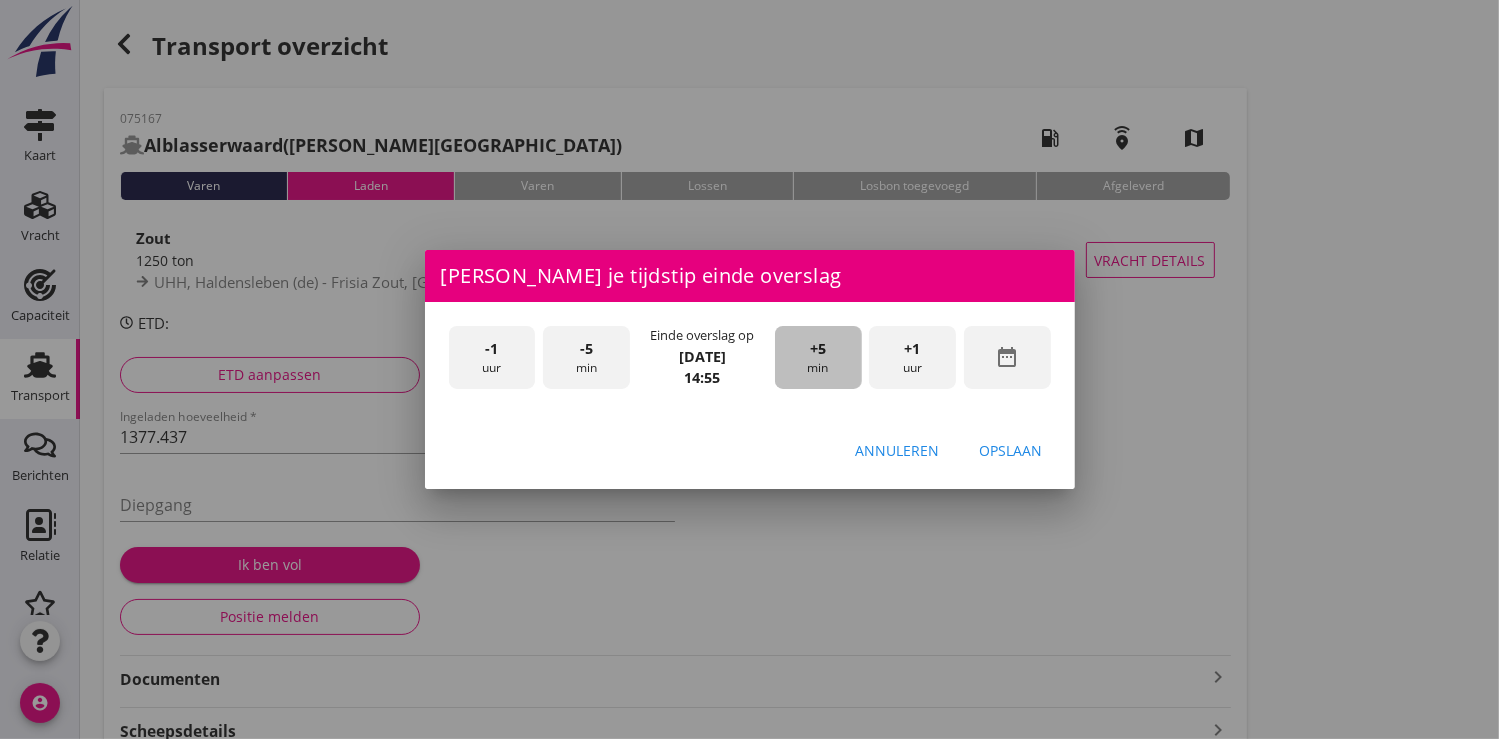 click on "+5  min" at bounding box center [818, 357] 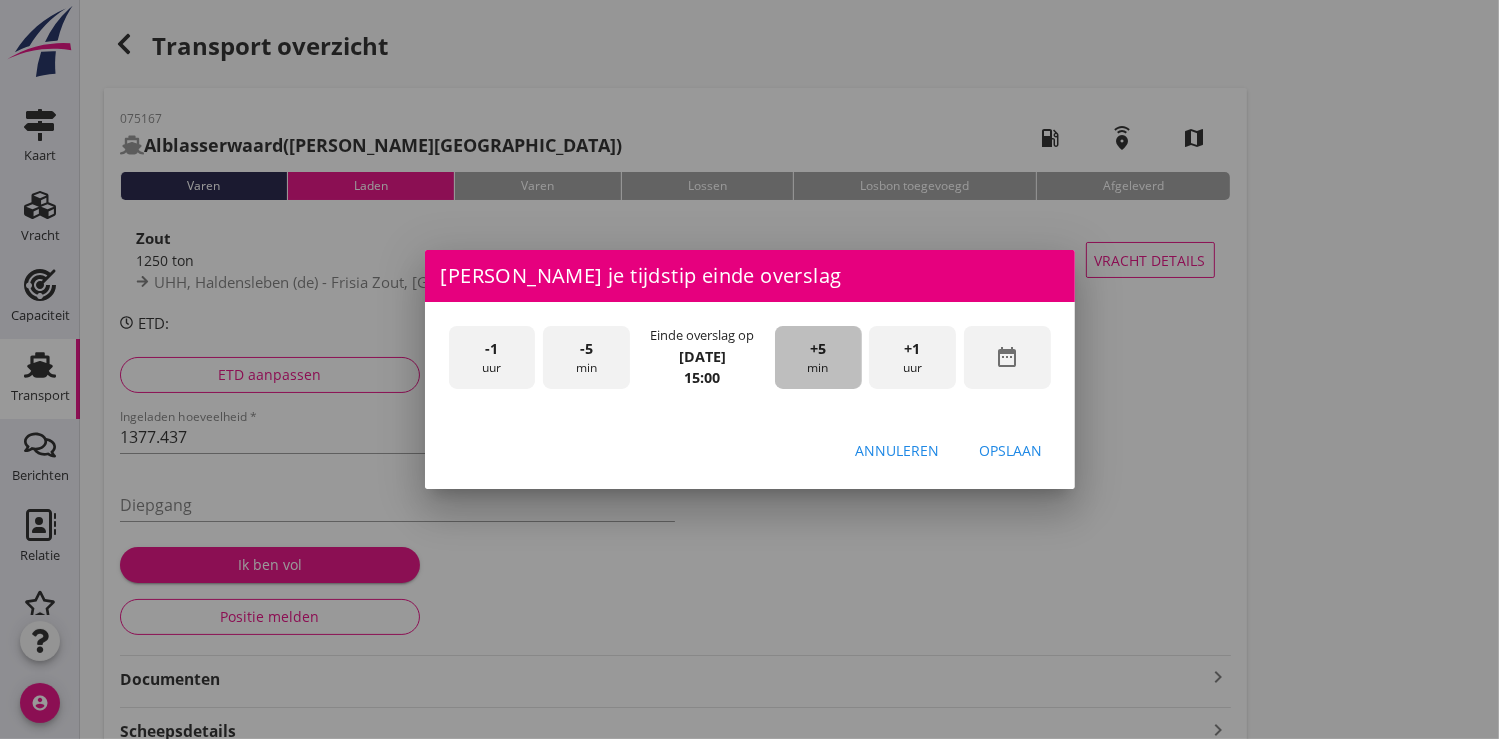 click on "+5  min" at bounding box center [818, 357] 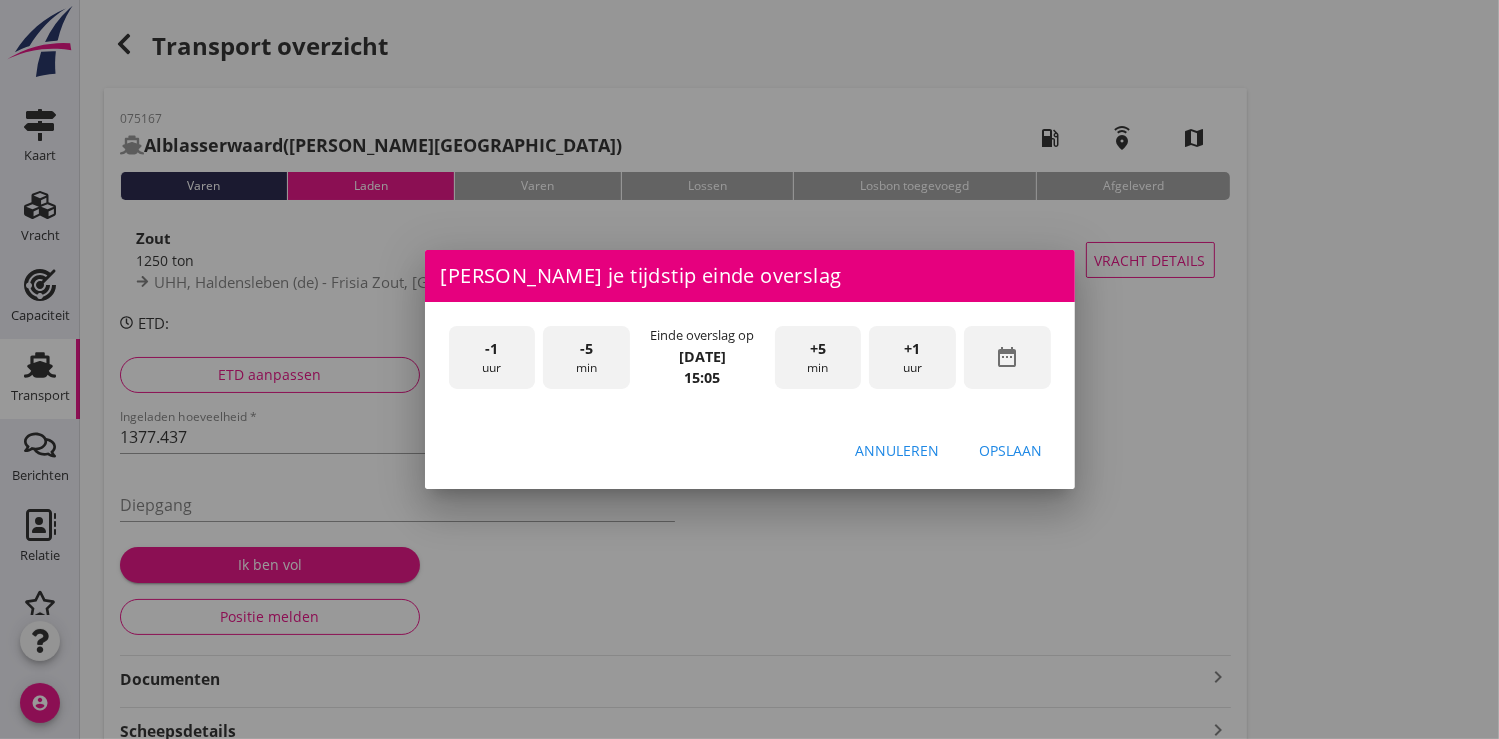 click on "-5" at bounding box center [586, 349] 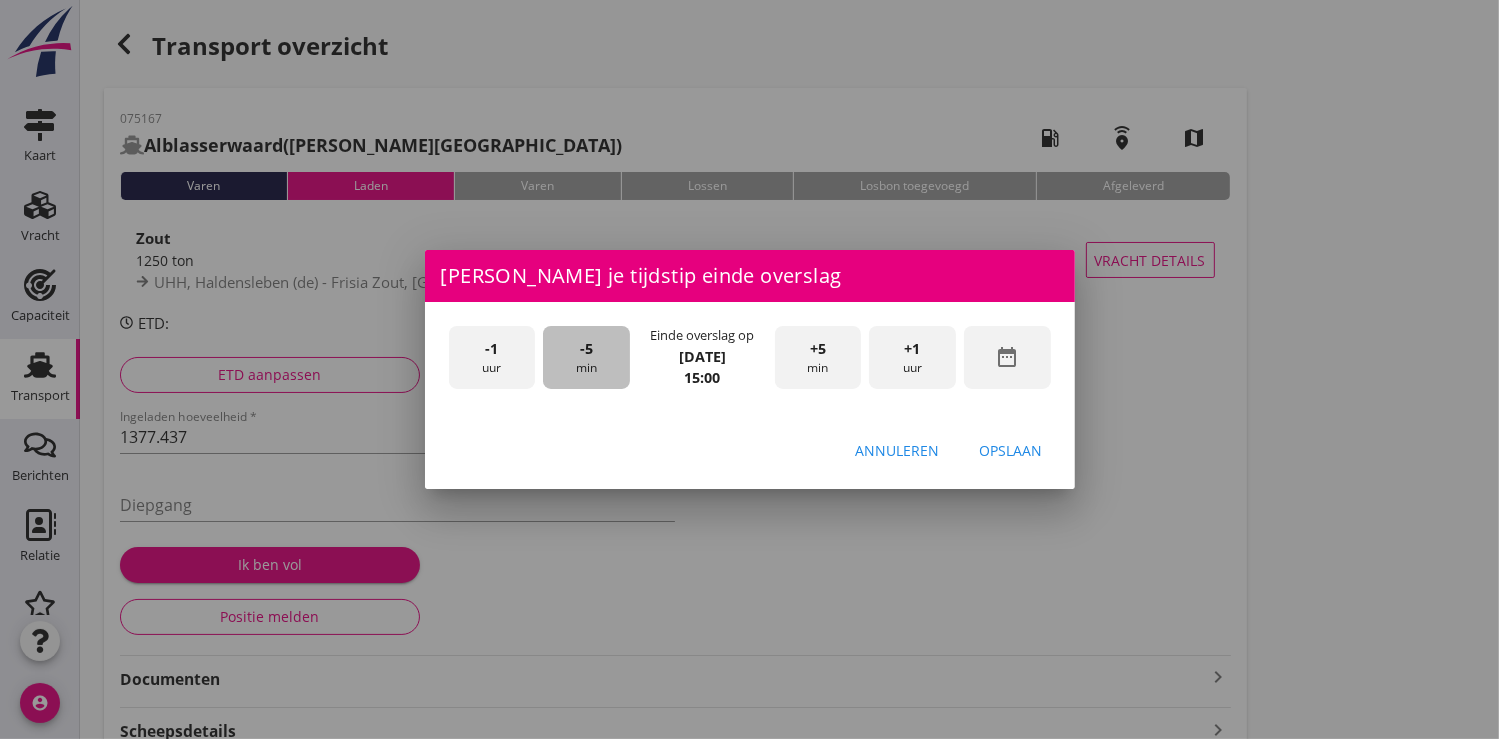 click on "-5" at bounding box center [586, 349] 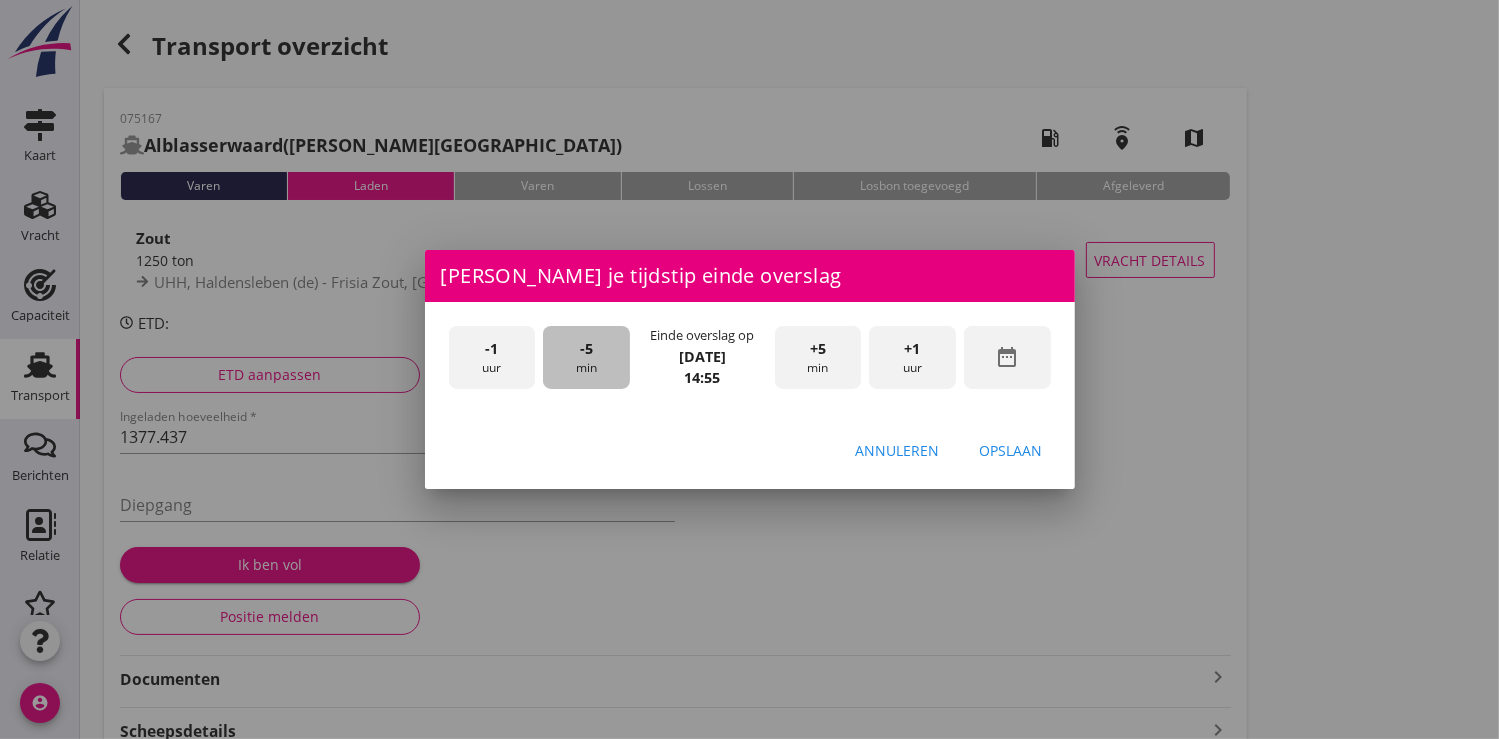 click on "-5" at bounding box center (586, 349) 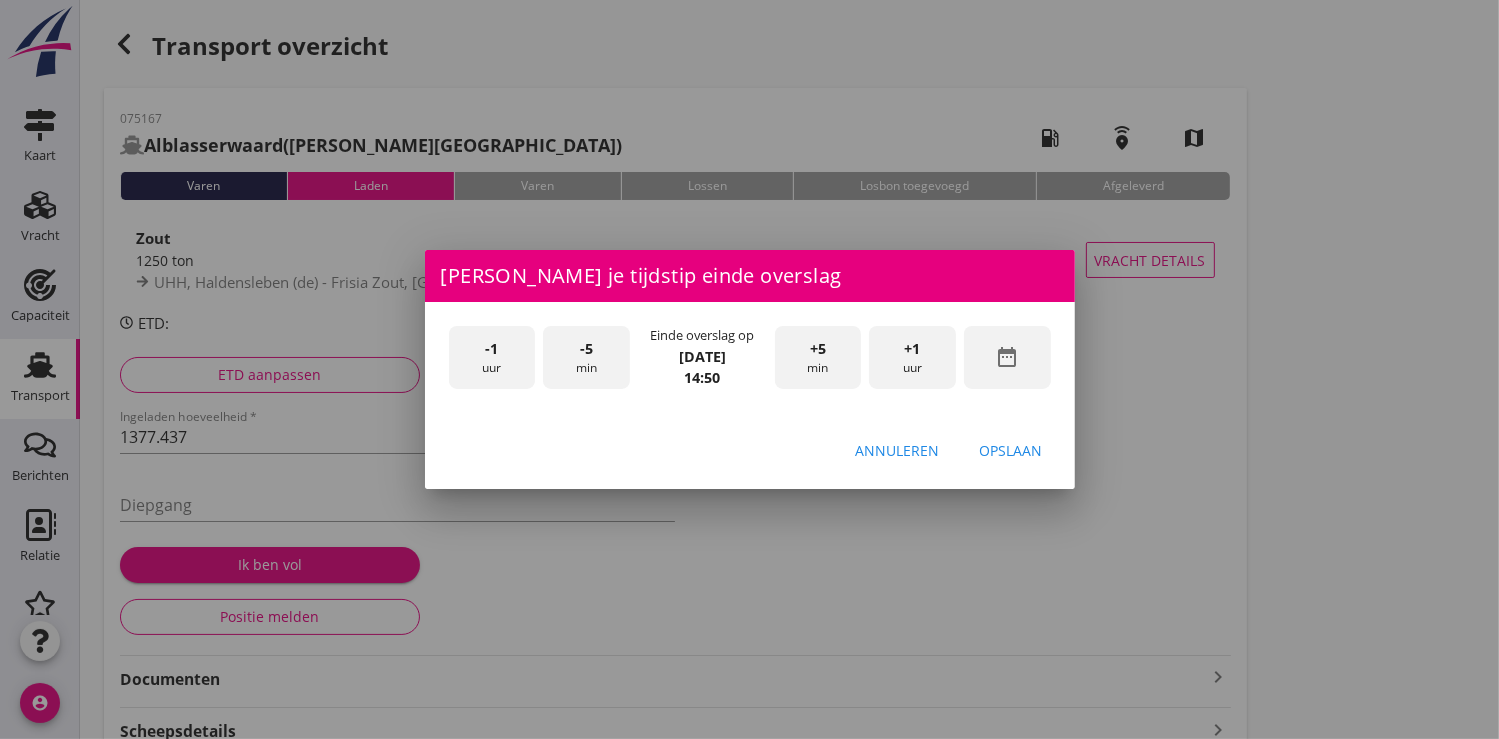 click on "-5" at bounding box center [586, 349] 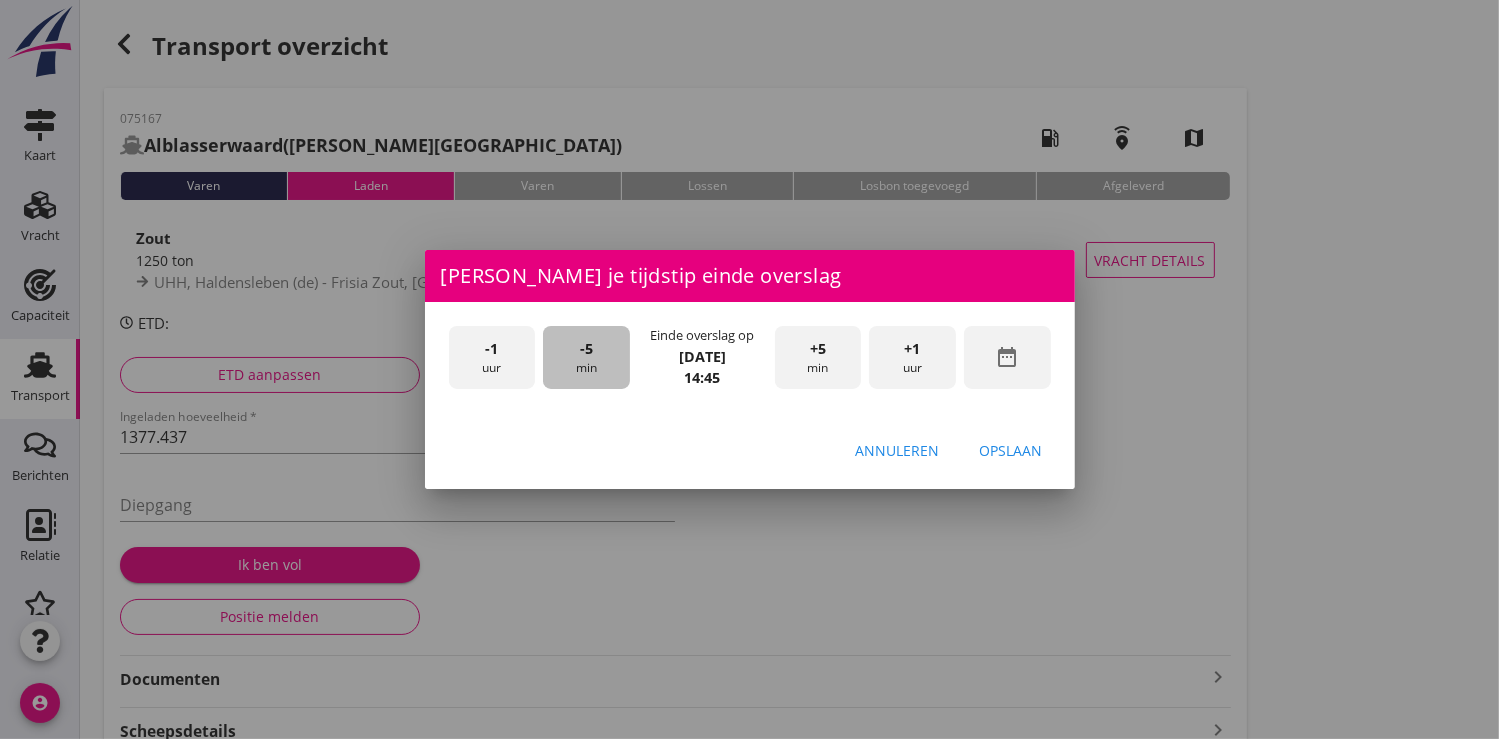 click on "-5" at bounding box center [586, 349] 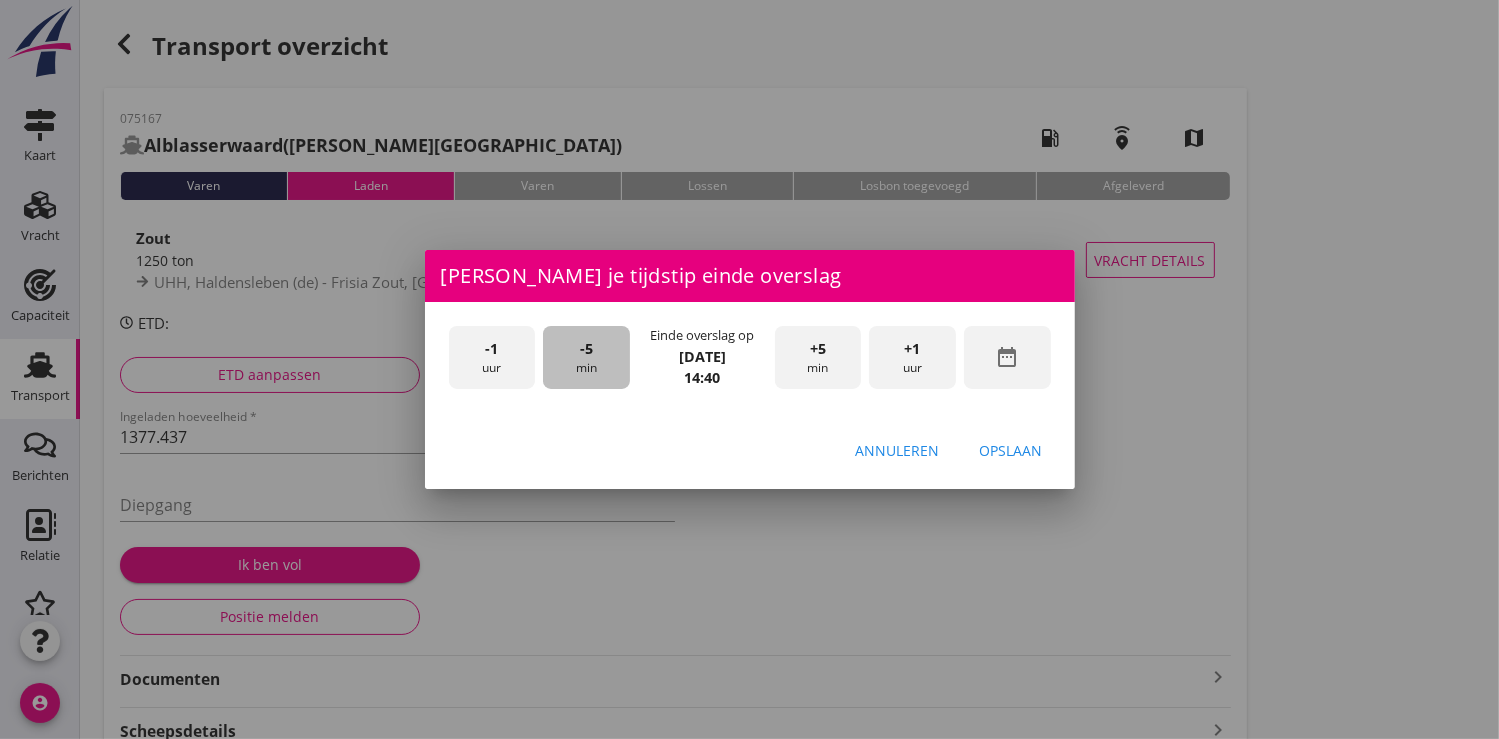 click on "-5" at bounding box center [586, 349] 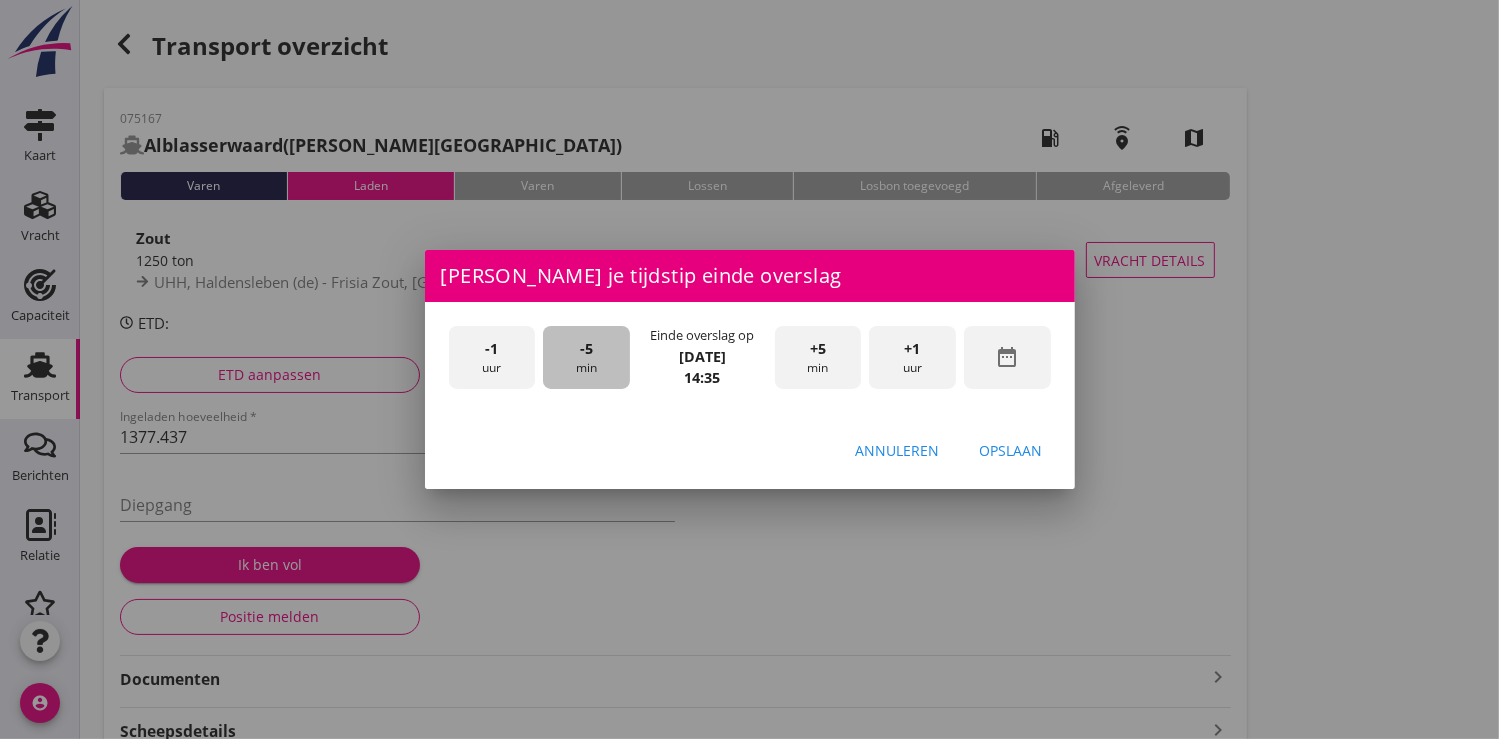 click on "-5" at bounding box center (586, 349) 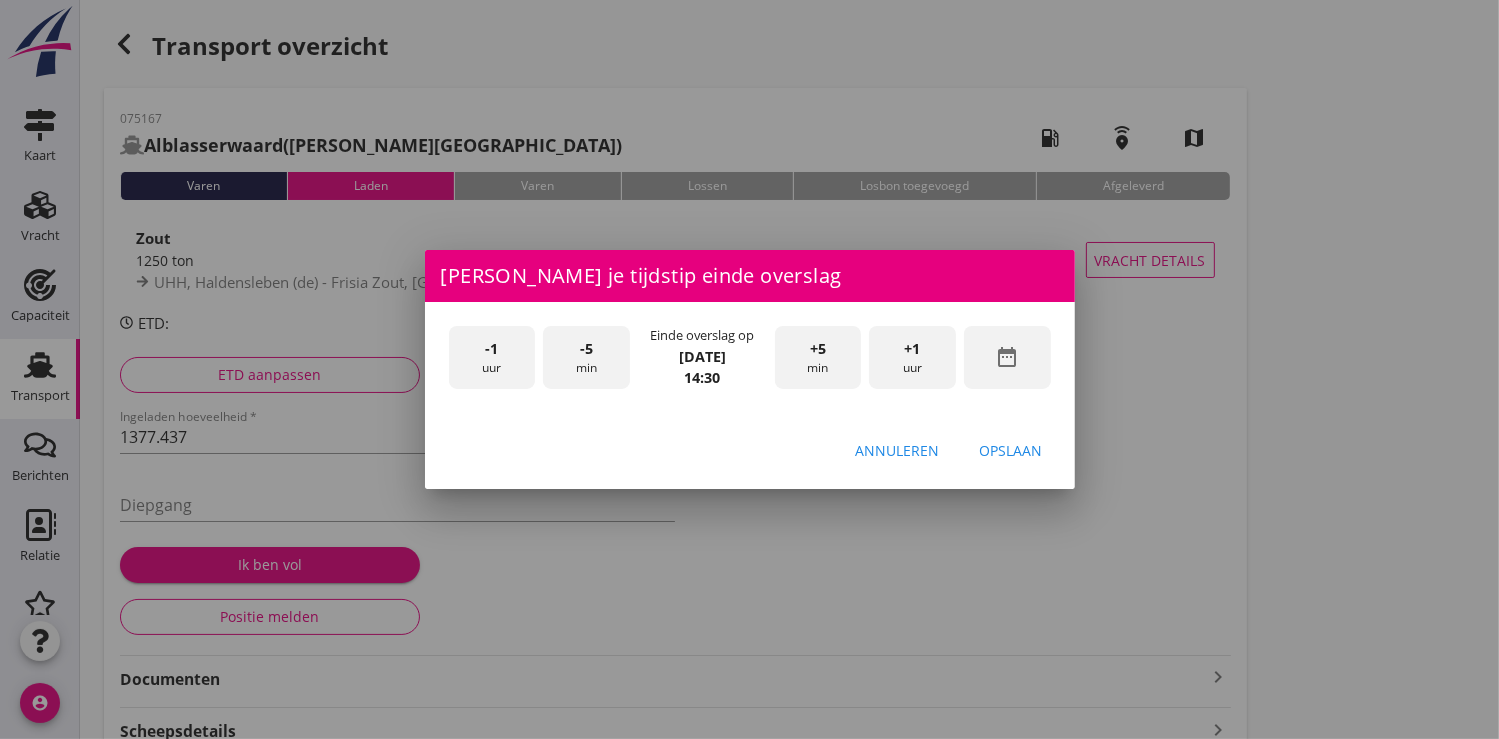 click on "Opslaan" at bounding box center (1011, 450) 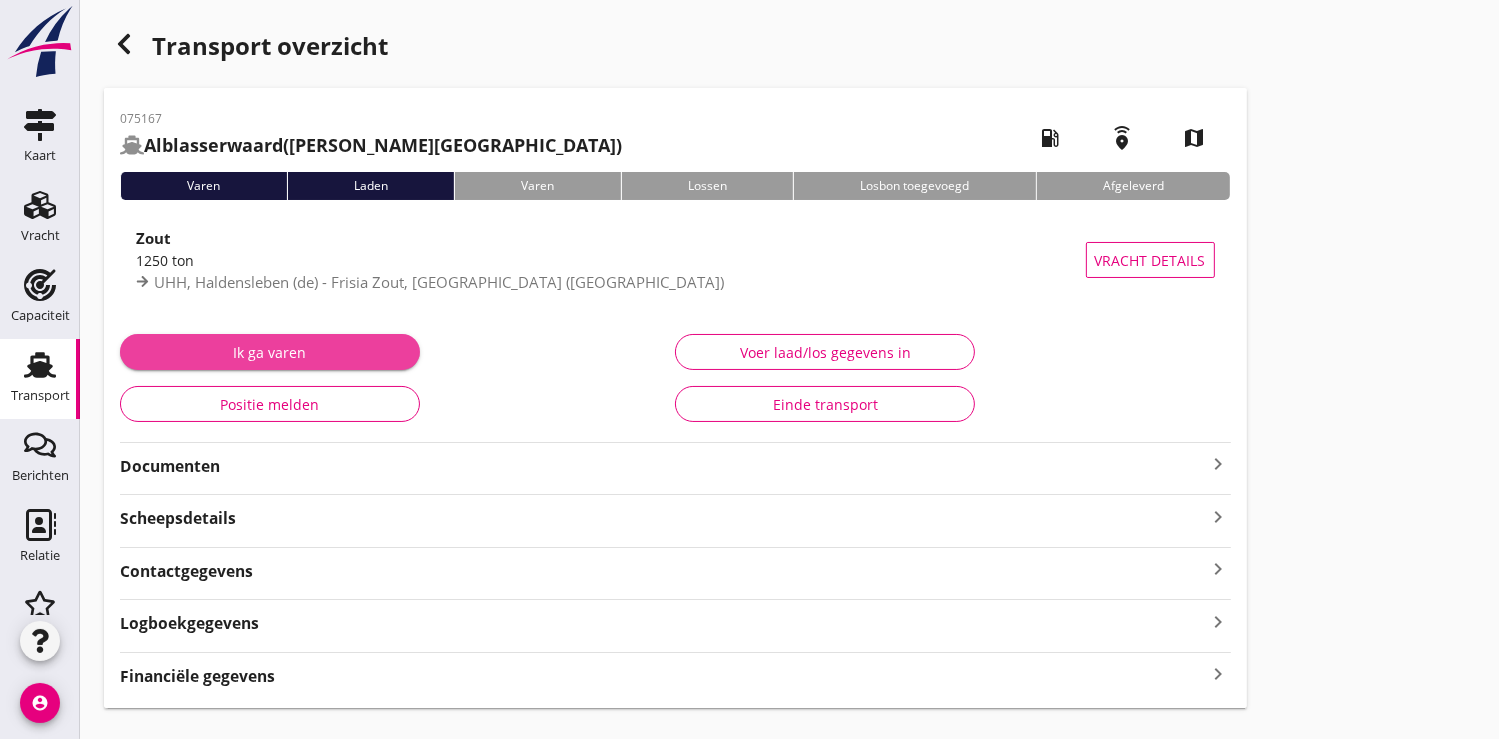 click on "Ik ga varen" at bounding box center [270, 352] 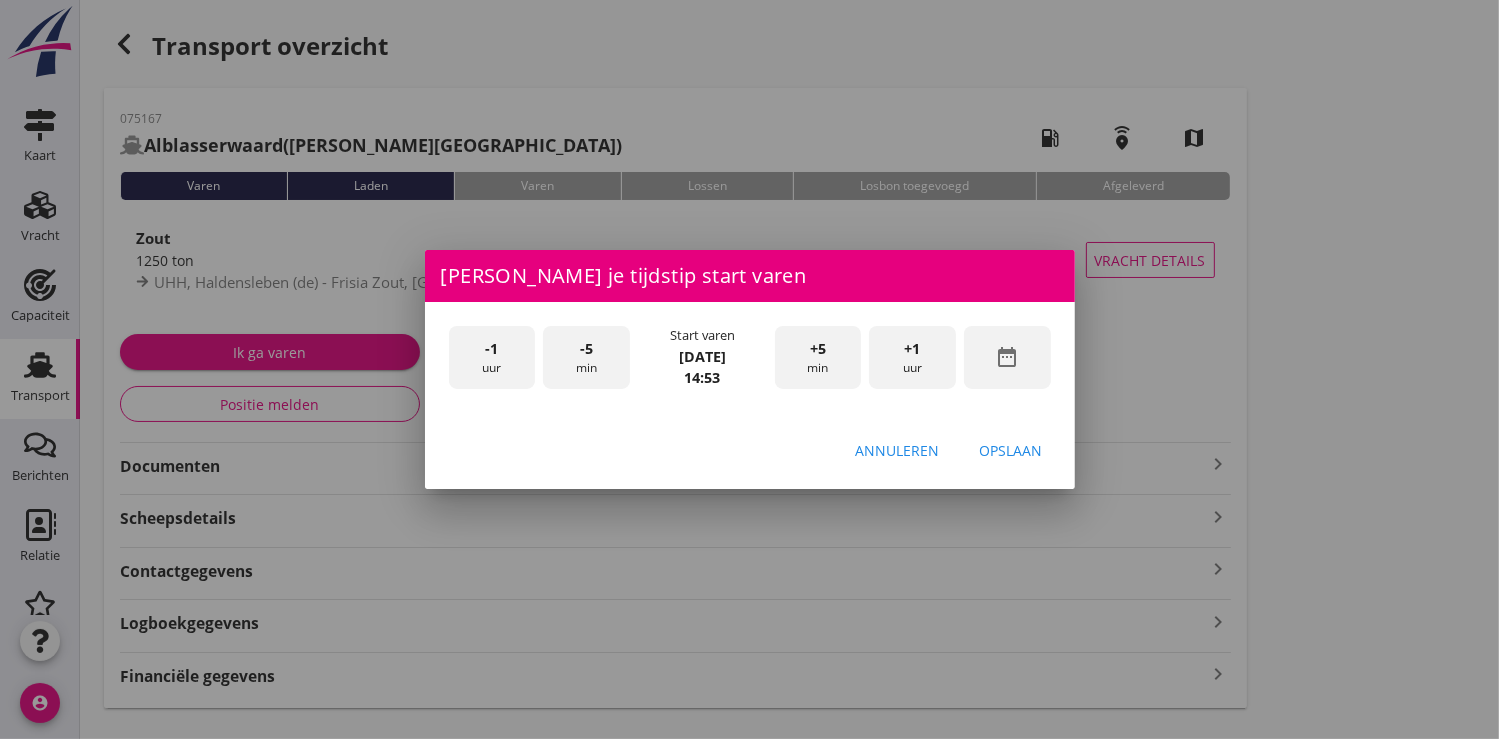 click on "+5" at bounding box center (818, 349) 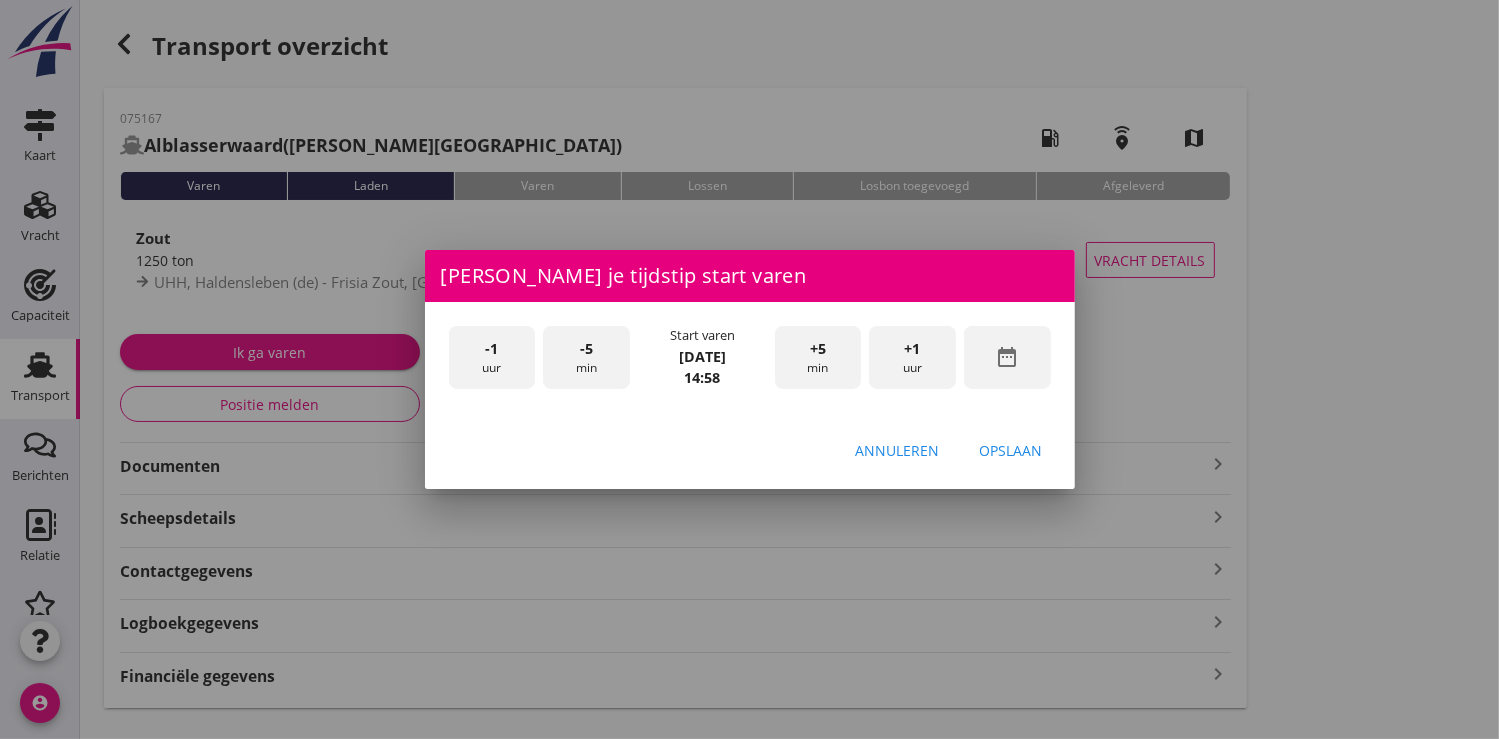 click on "+5" at bounding box center [818, 349] 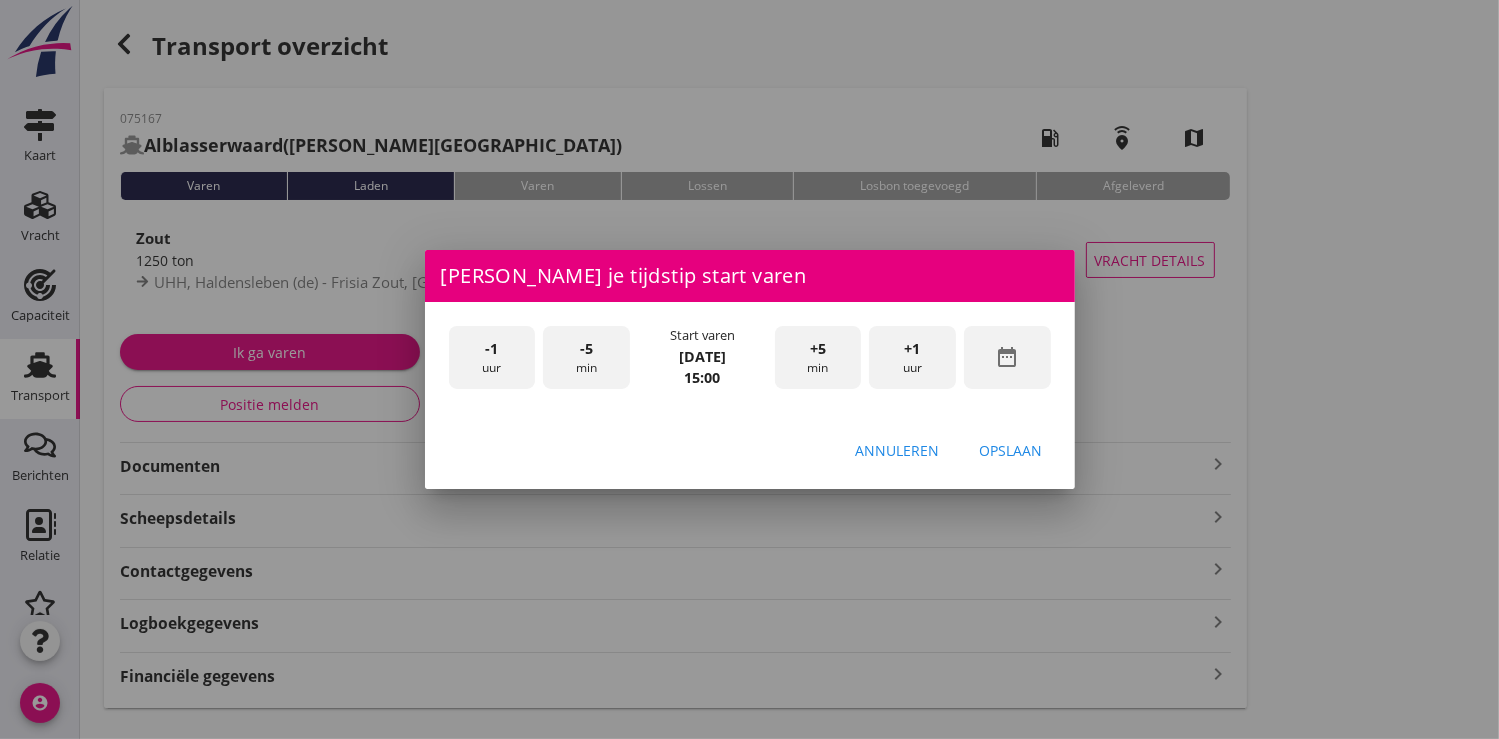 click on "Opslaan" at bounding box center [1011, 451] 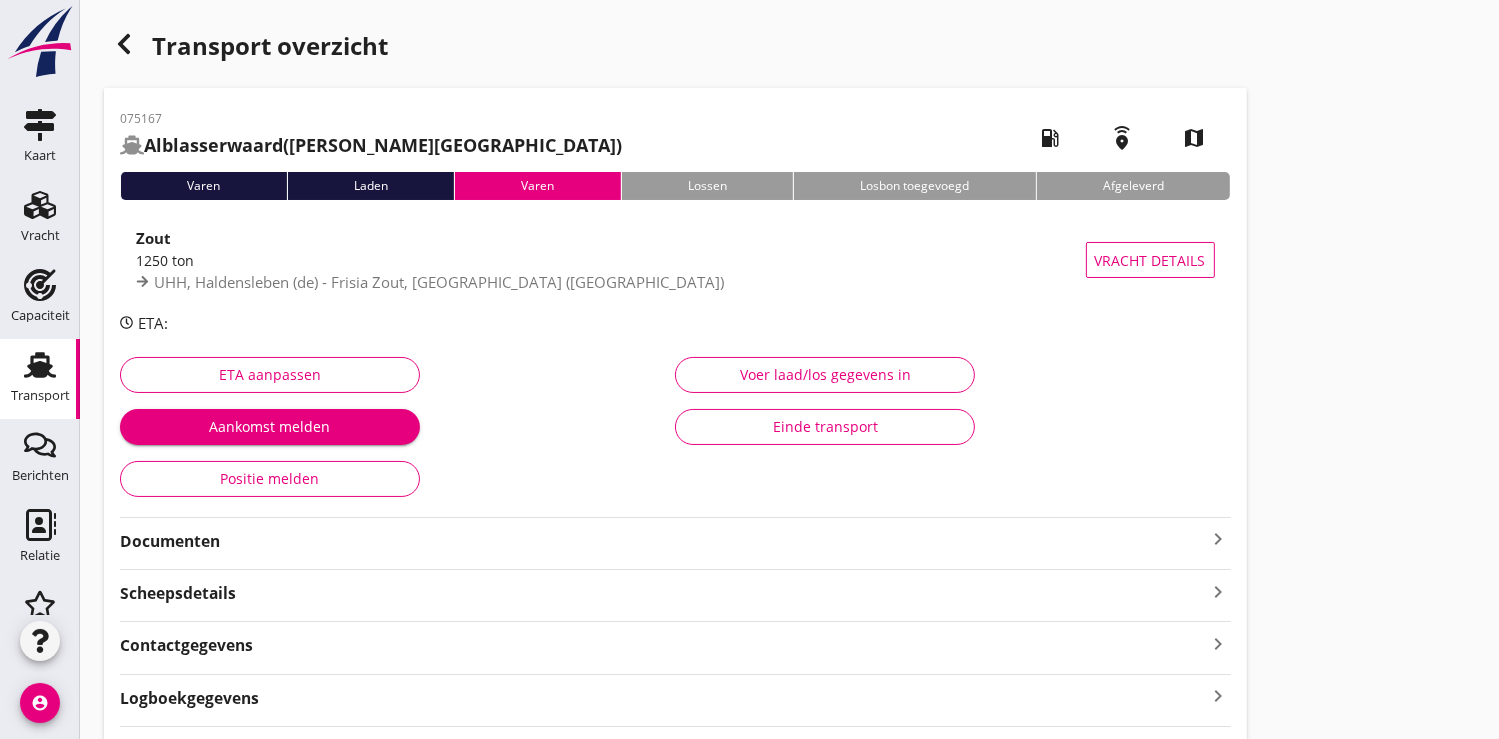 click on "Documenten" at bounding box center (663, 541) 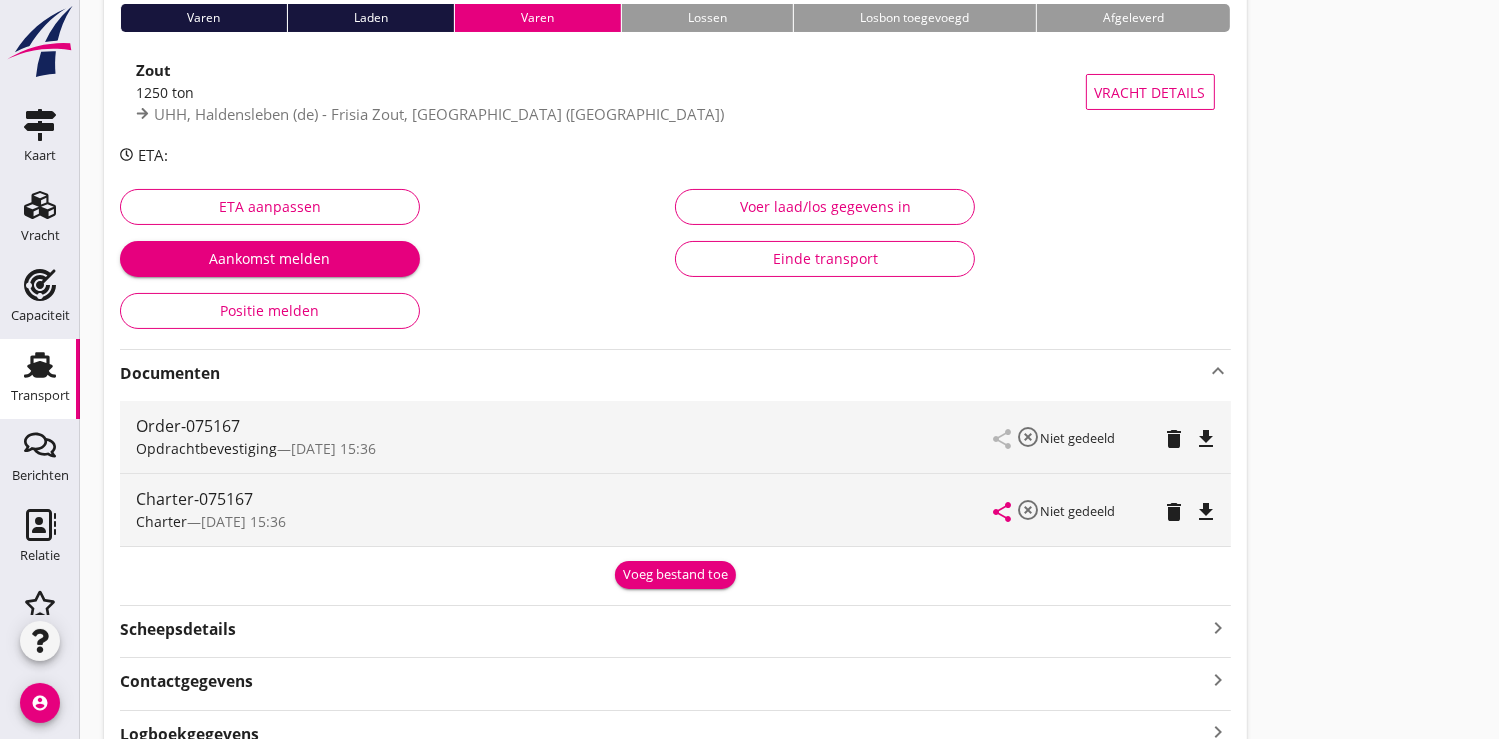 scroll, scrollTop: 318, scrollLeft: 0, axis: vertical 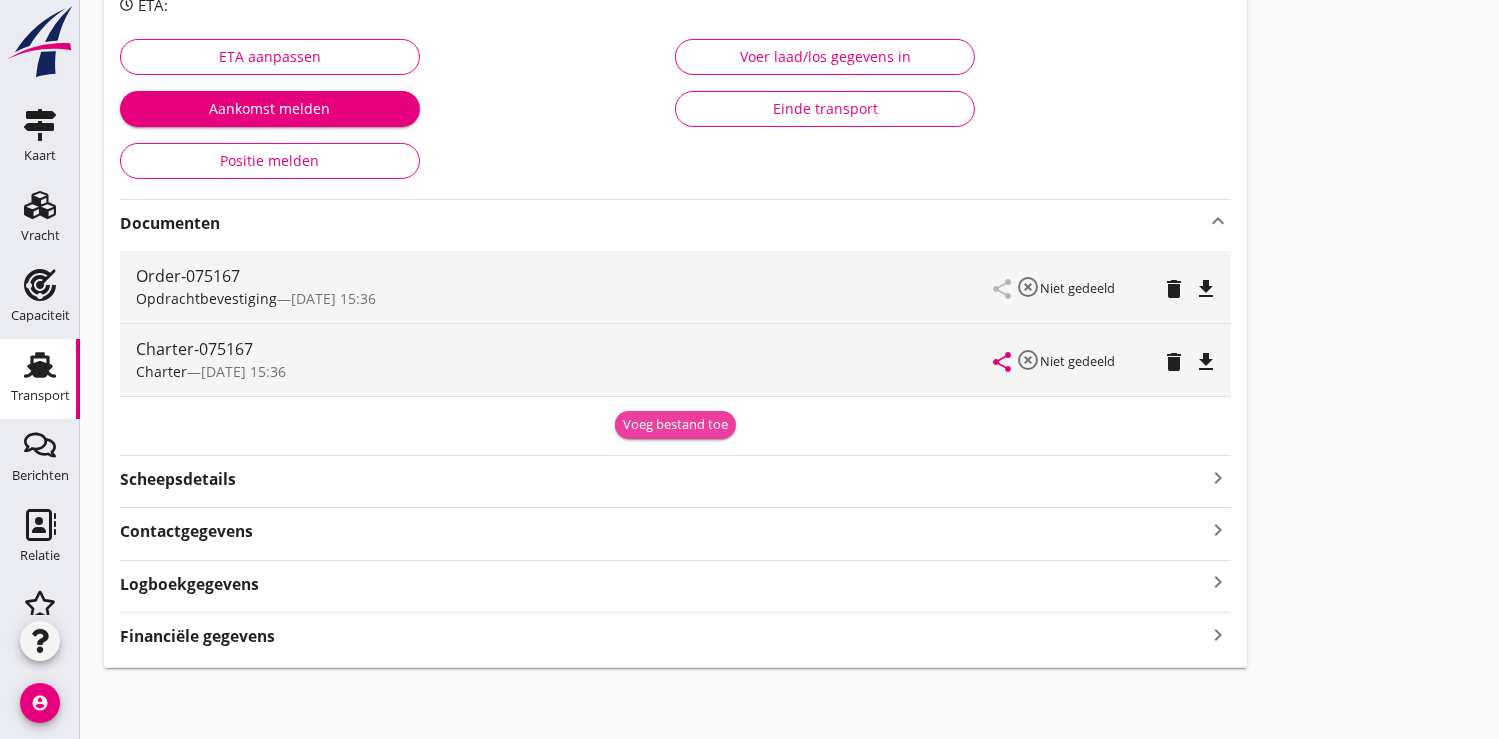 click on "Voeg bestand toe" at bounding box center (675, 425) 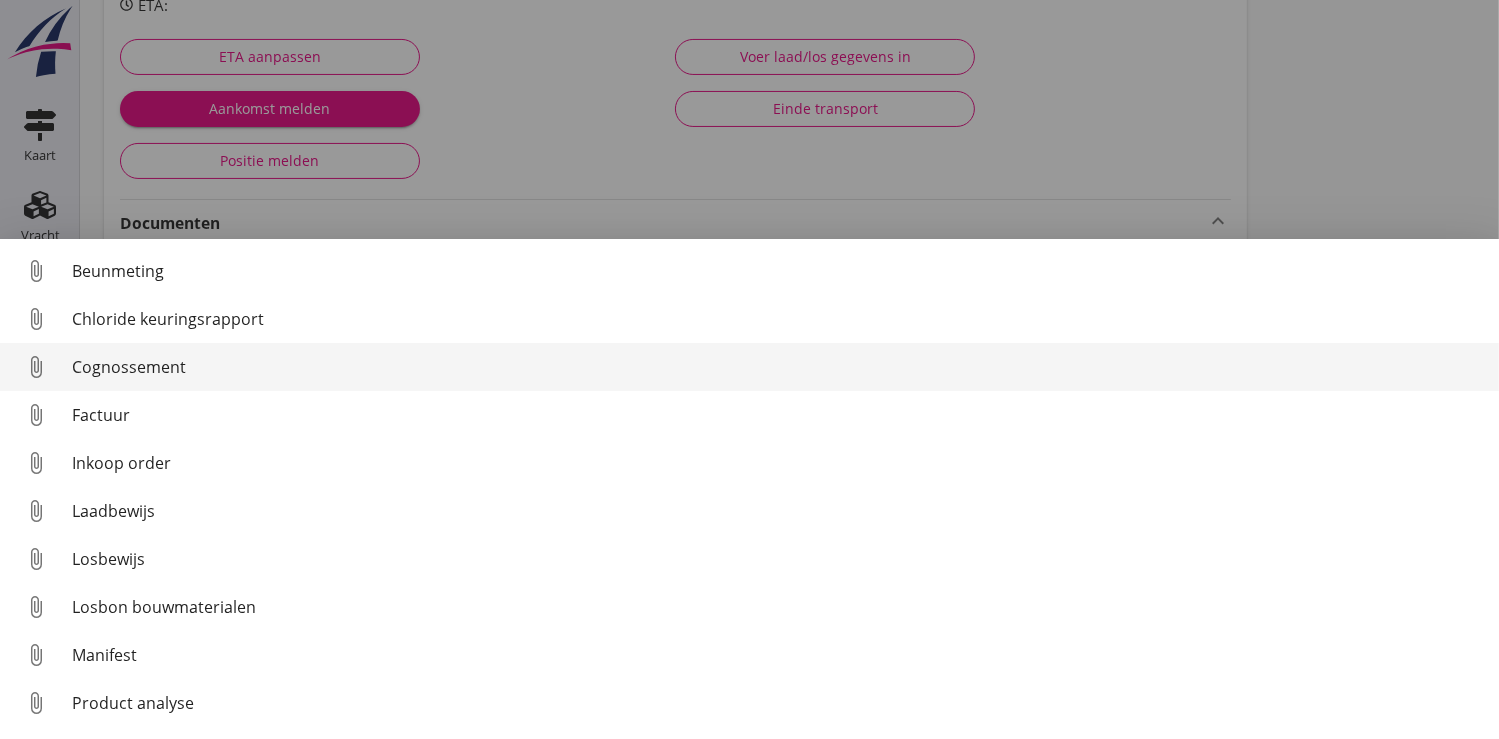 click on "Cognossement" at bounding box center (777, 367) 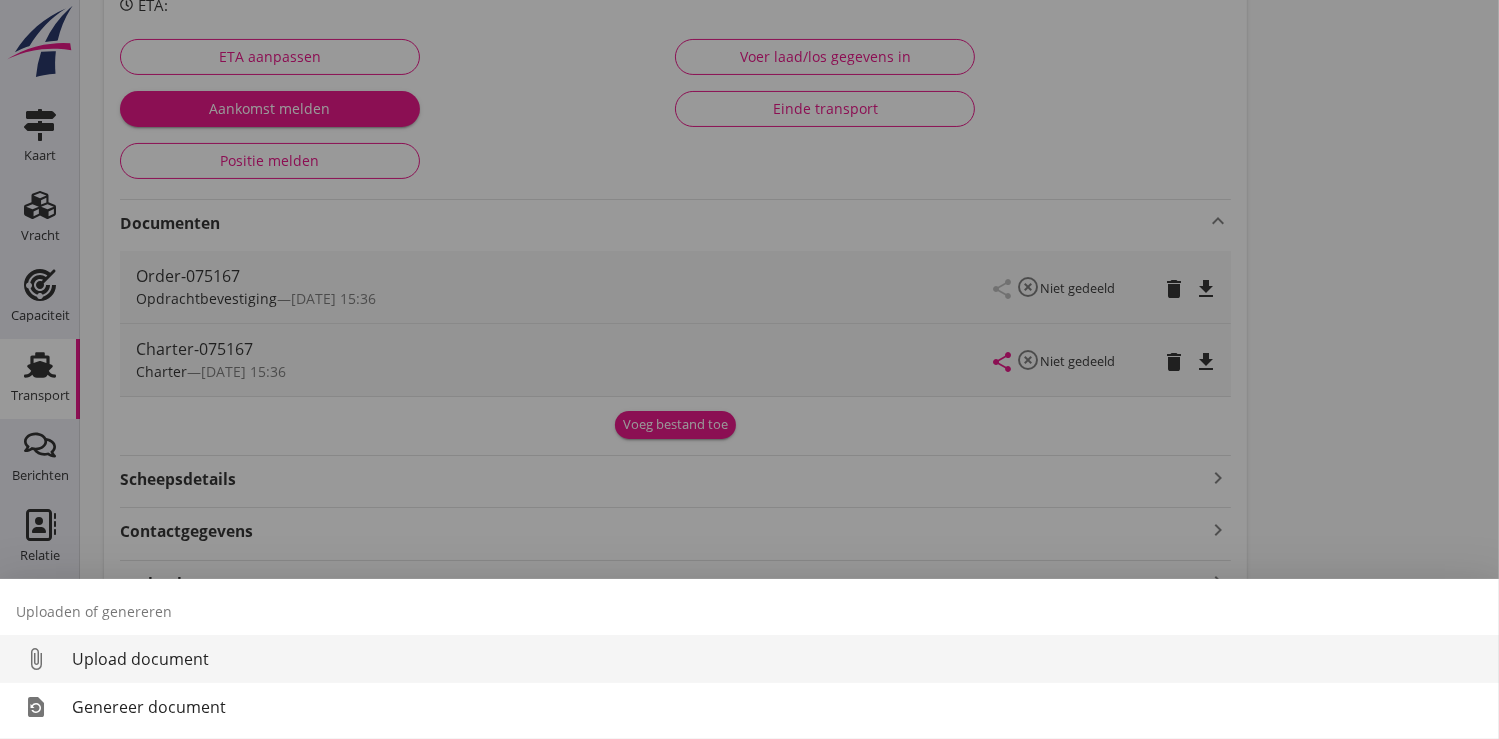 click on "Upload document" at bounding box center [777, 659] 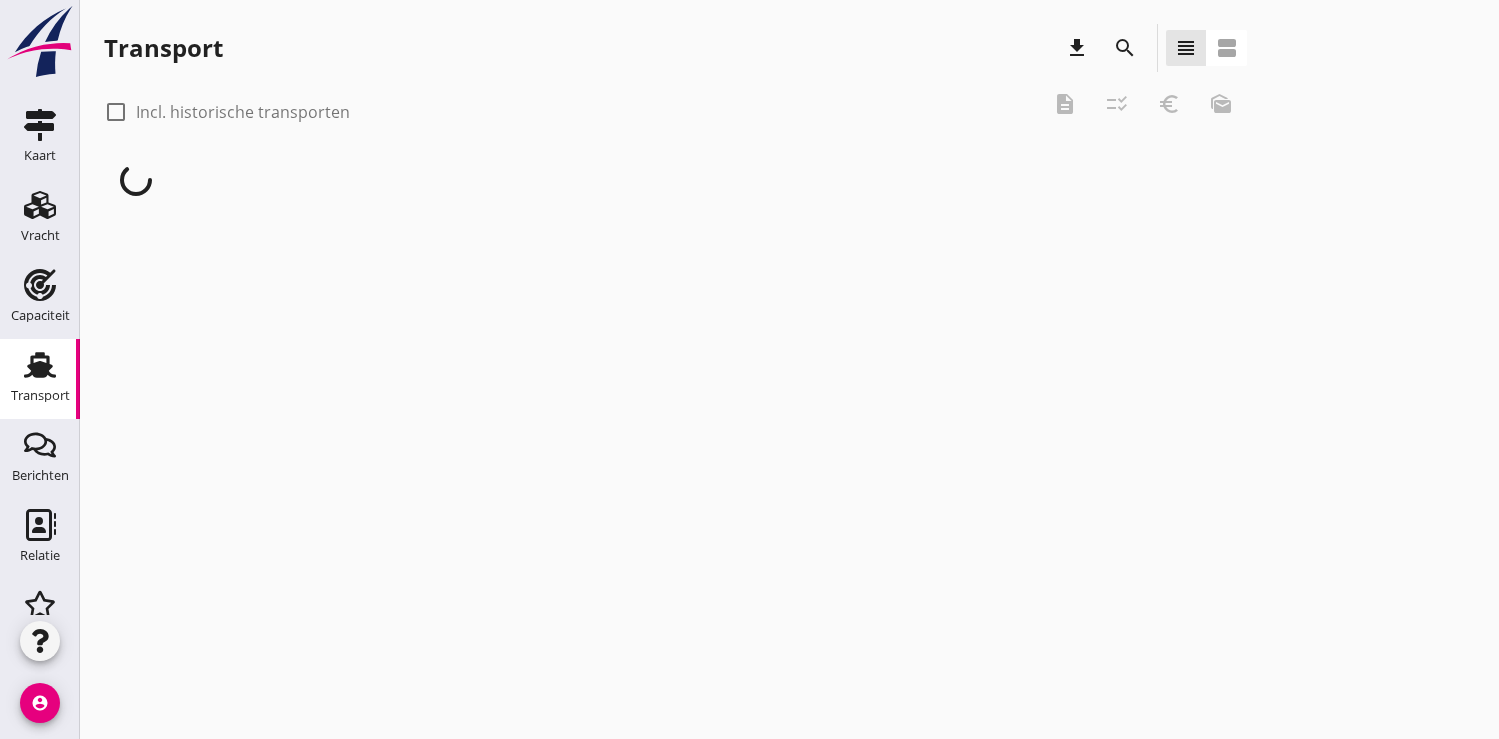 scroll, scrollTop: 0, scrollLeft: 0, axis: both 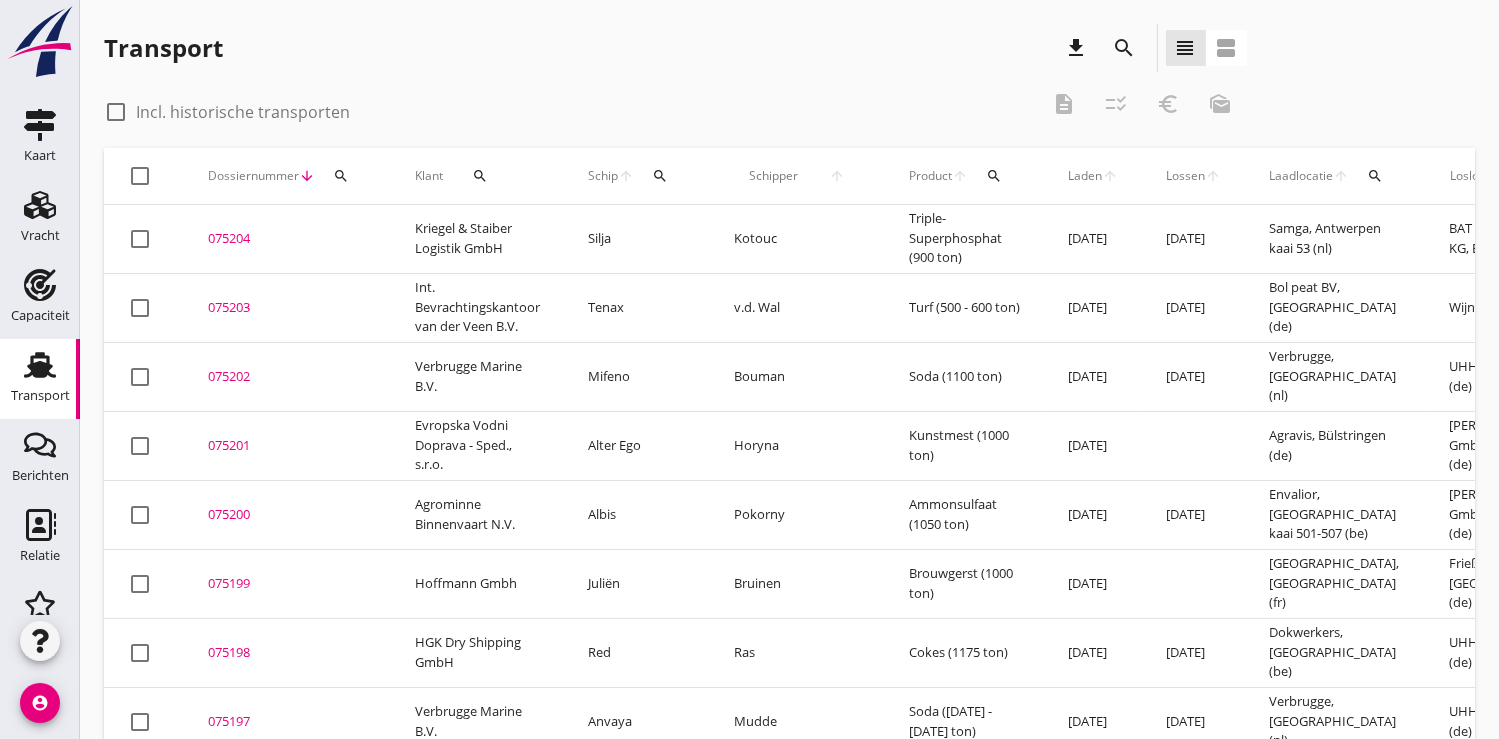 click on "search" at bounding box center (660, 176) 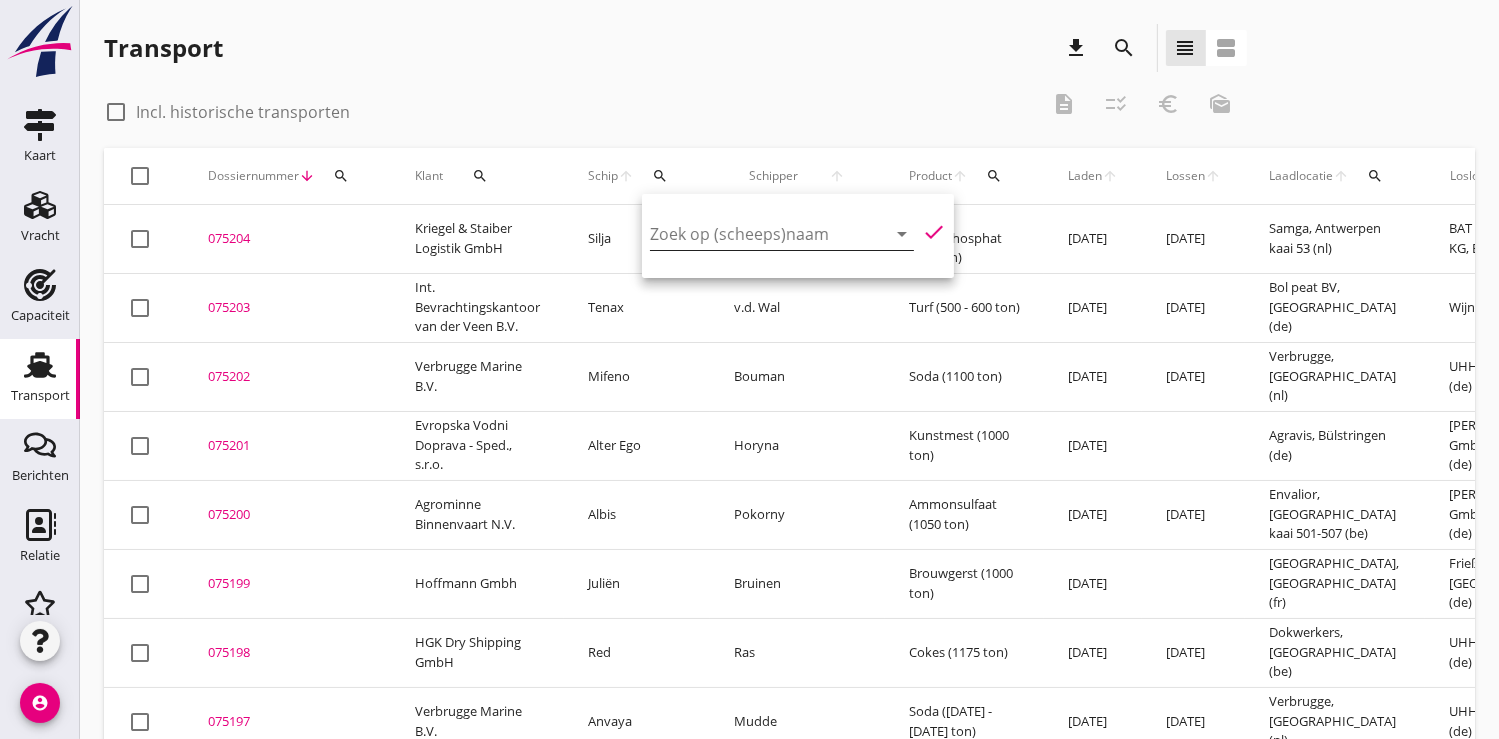 click at bounding box center (754, 234) 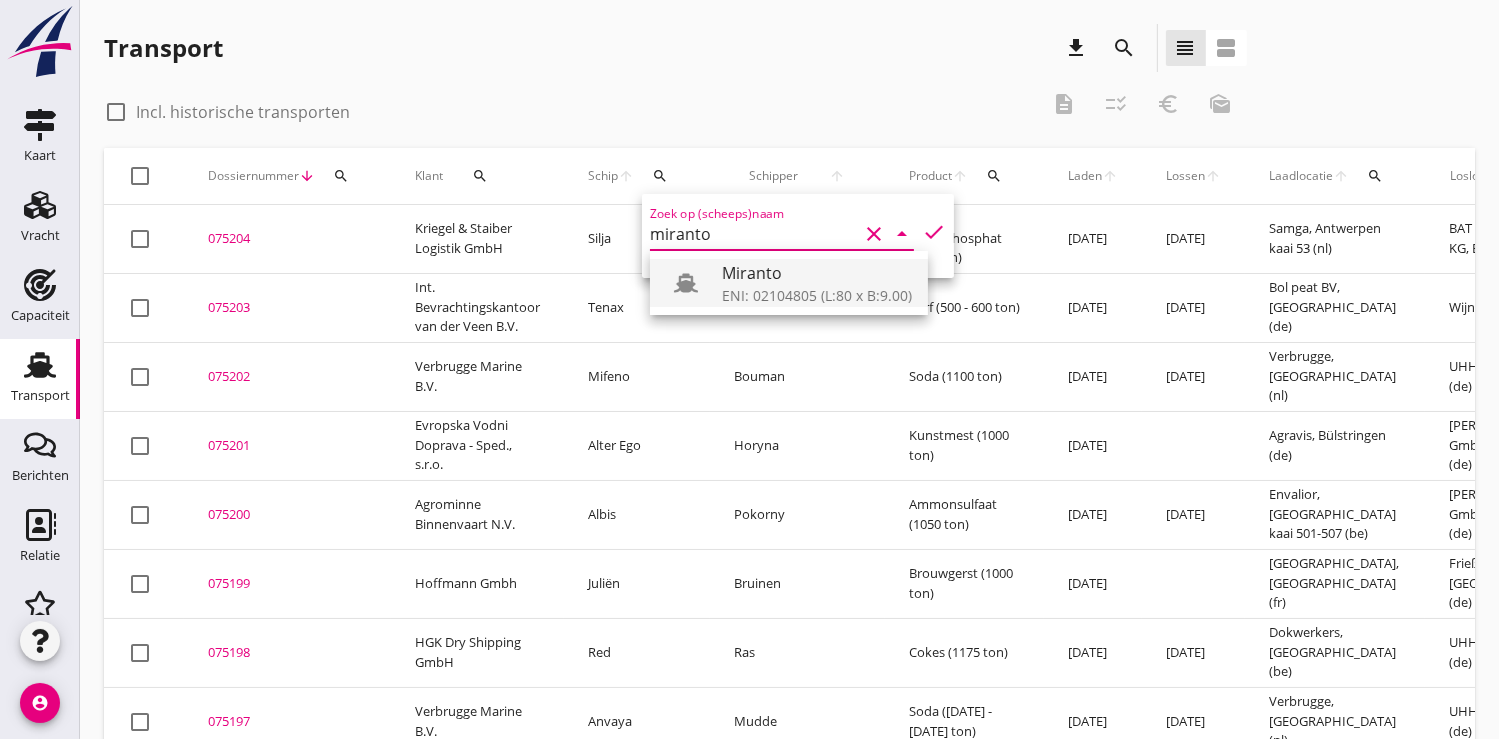 click on "ENI: 02104805 (L:80 x B:9.00)" at bounding box center [817, 295] 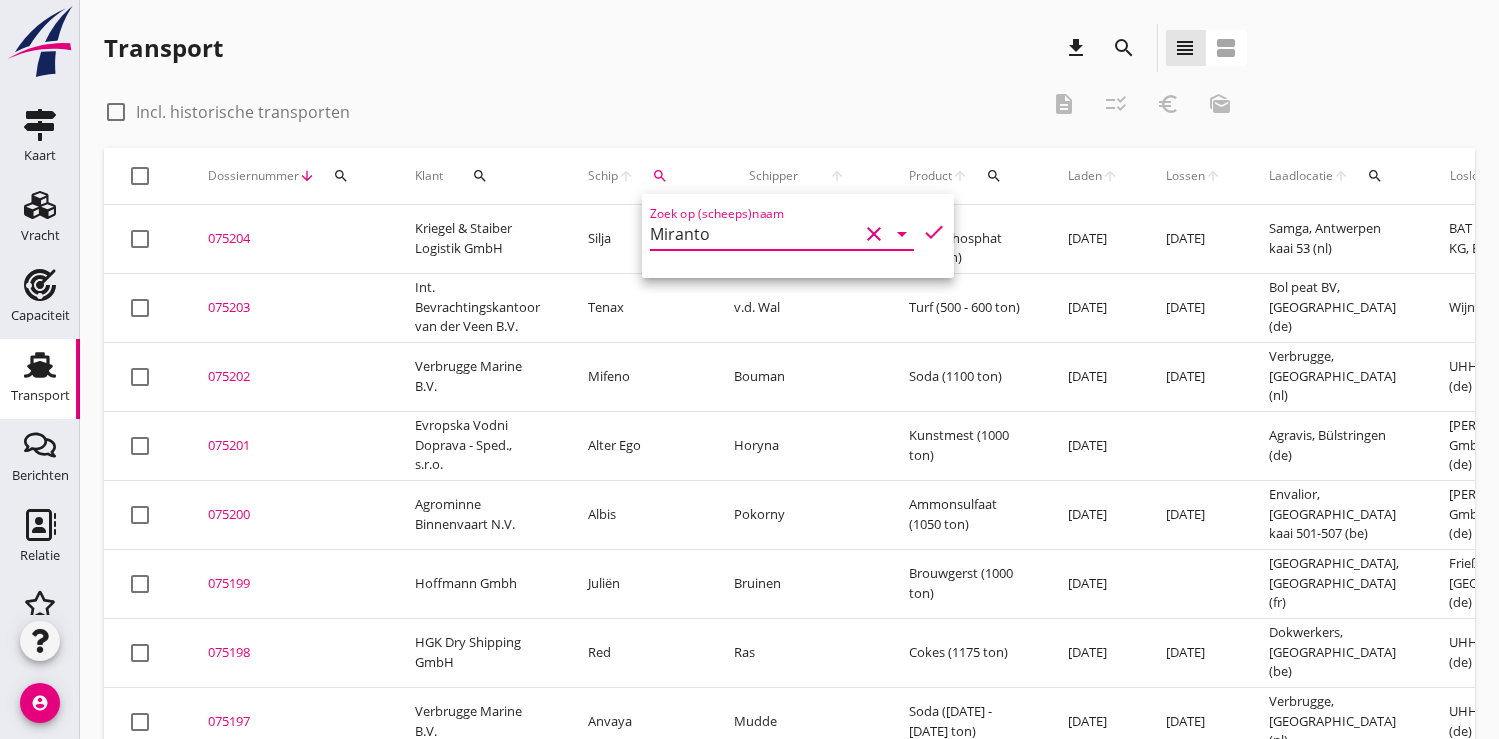 click on "check" at bounding box center (934, 232) 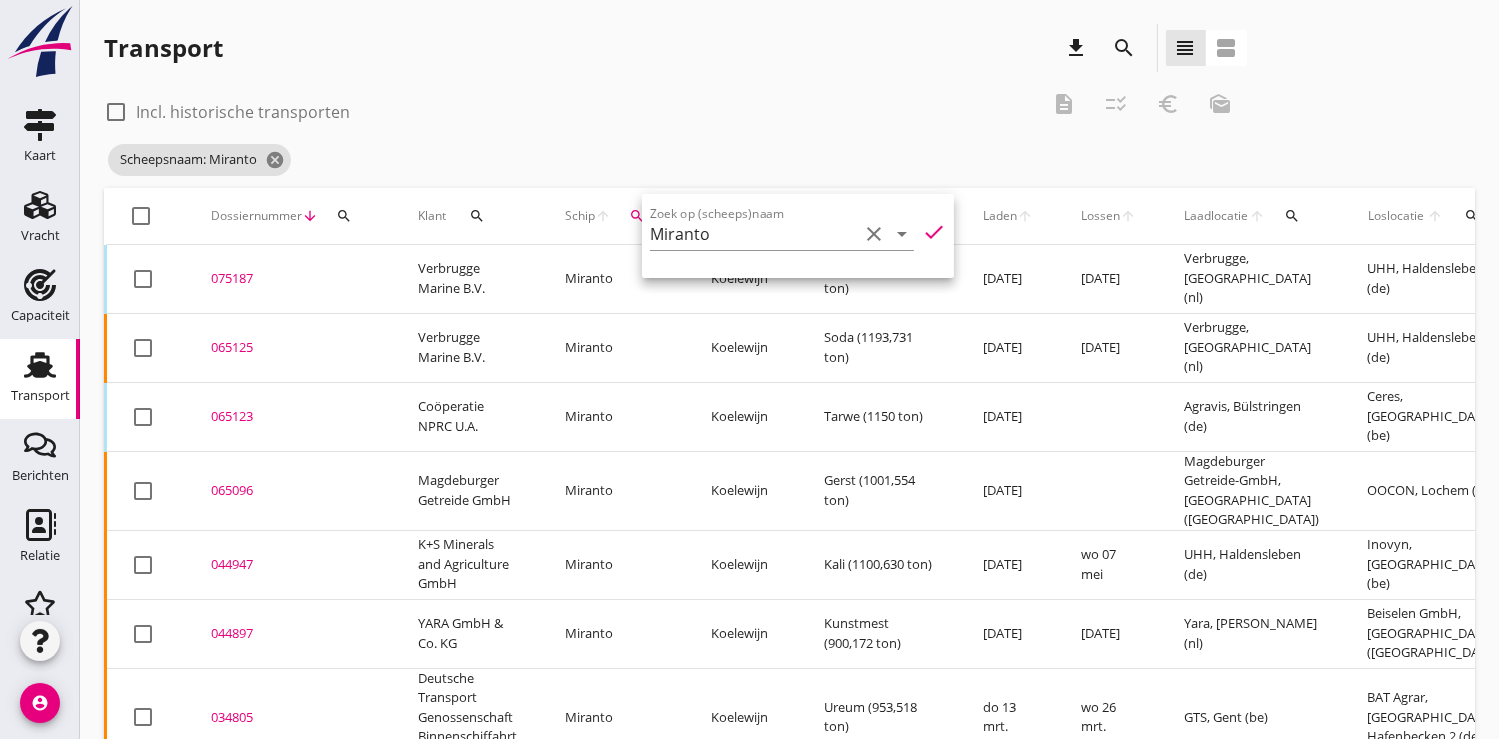 click on "075187" at bounding box center [290, 279] 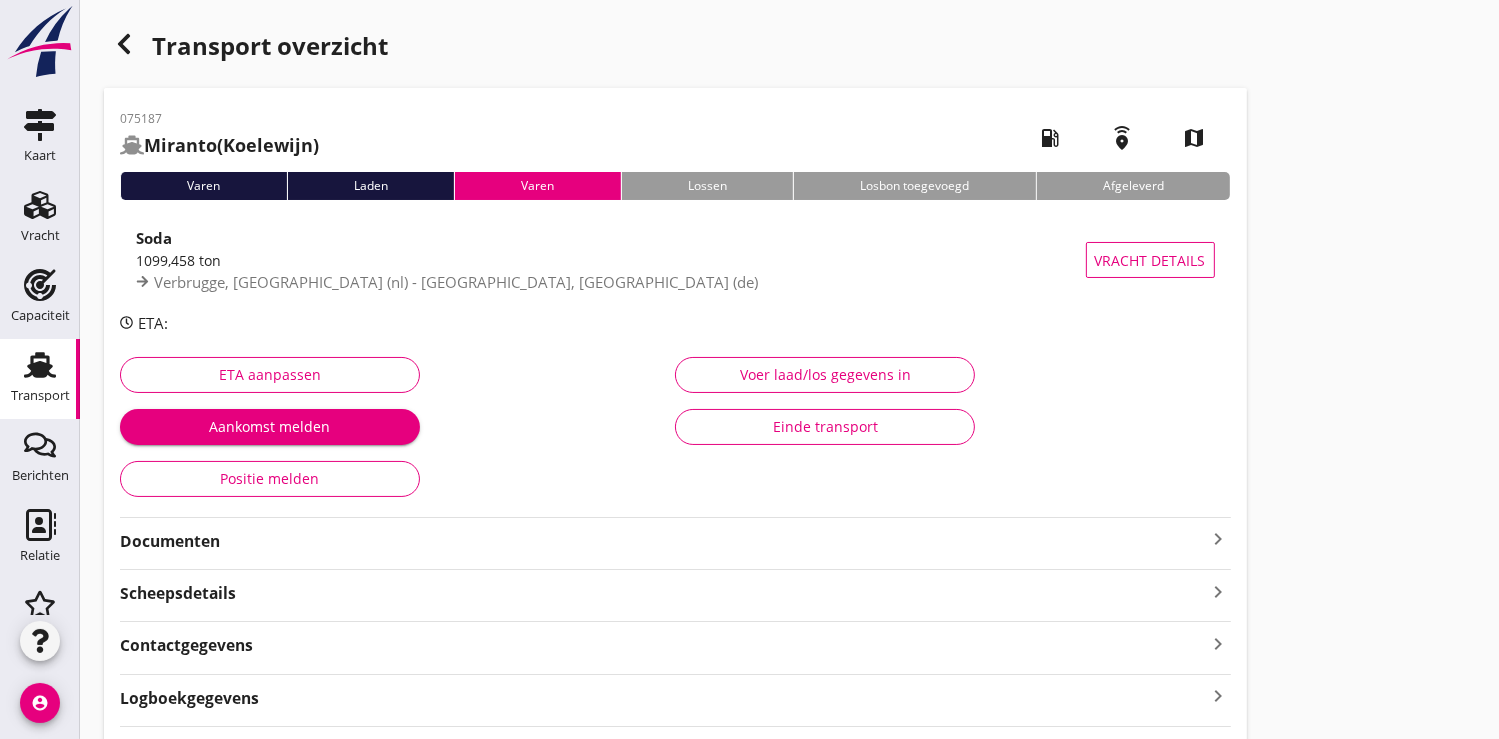 click on "Documenten" at bounding box center [663, 541] 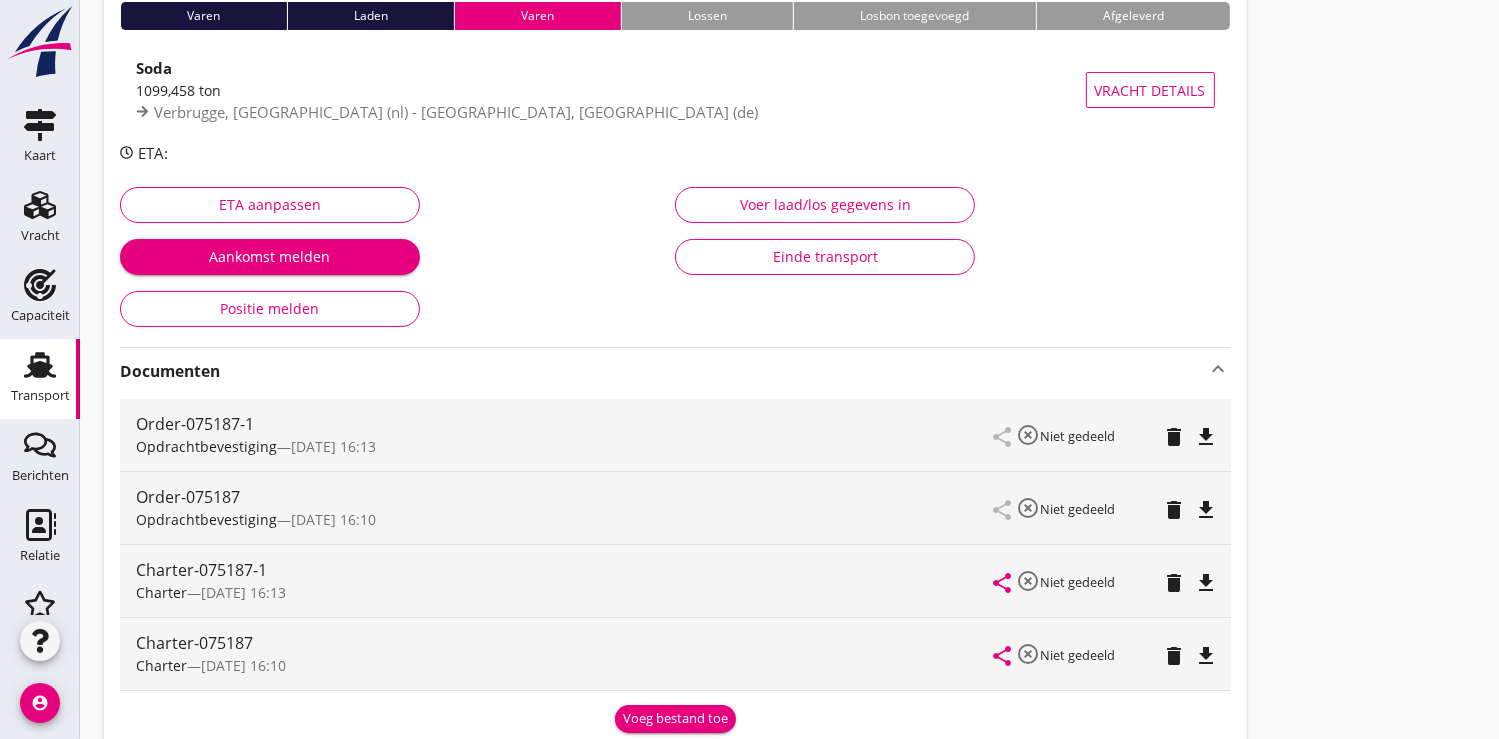 scroll, scrollTop: 333, scrollLeft: 0, axis: vertical 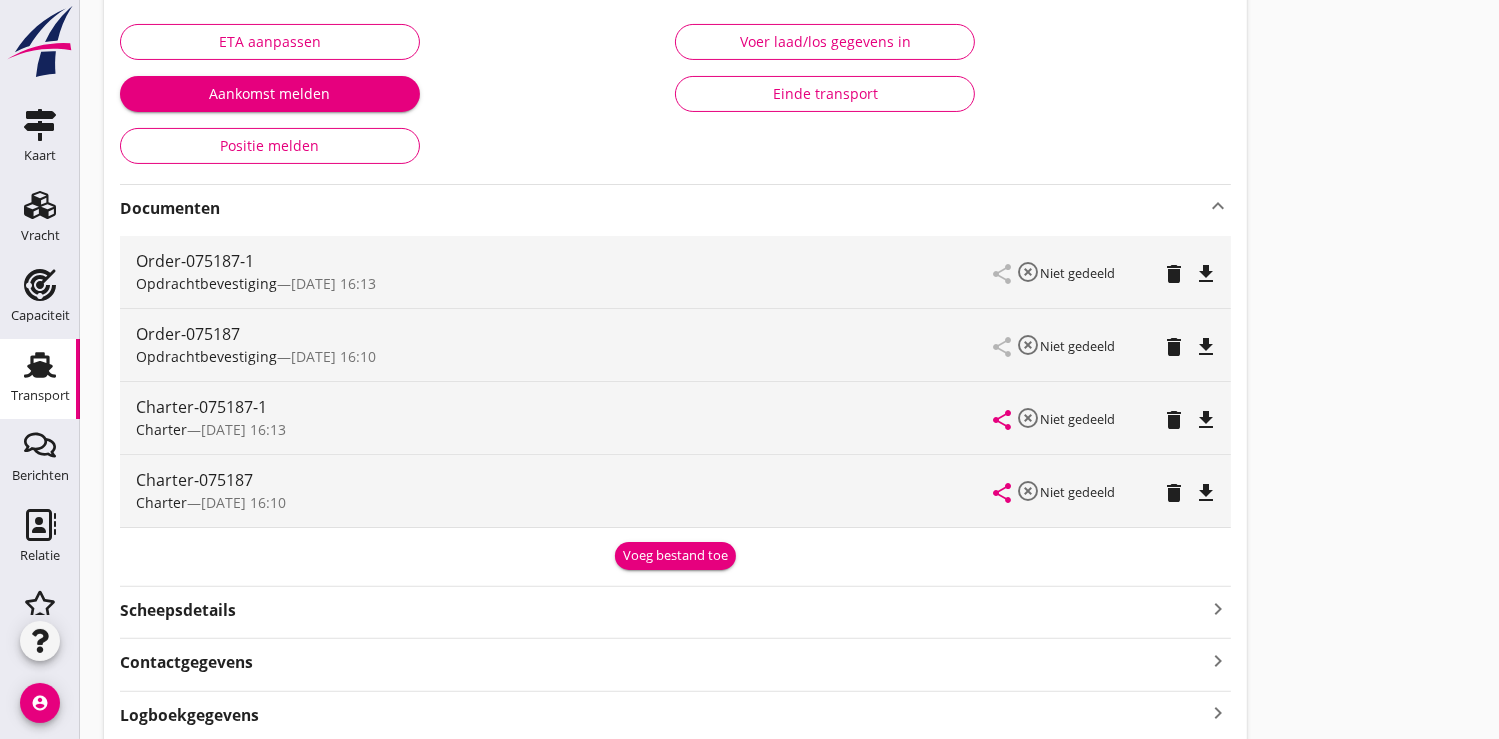 click on "Voeg bestand toe" at bounding box center [675, 556] 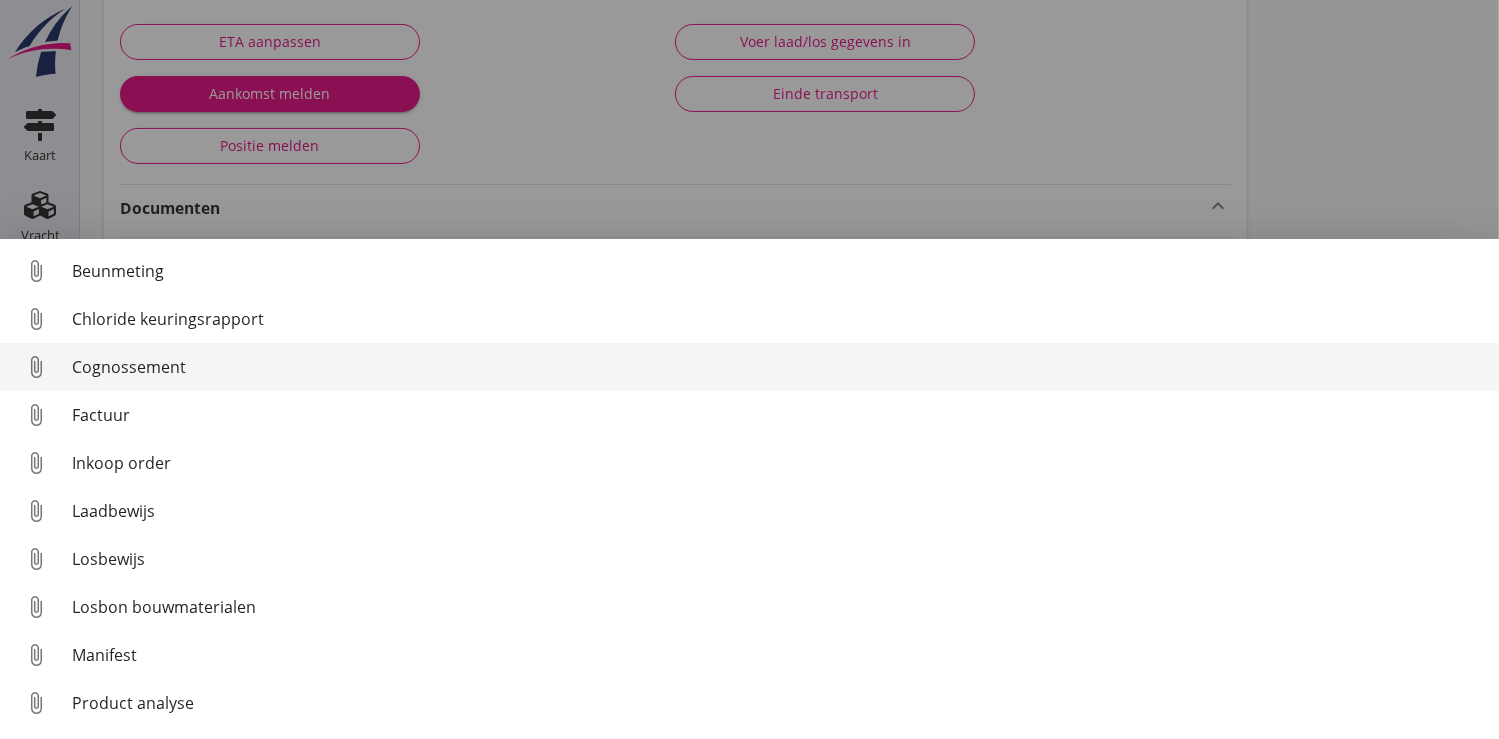 click on "Cognossement" at bounding box center (777, 367) 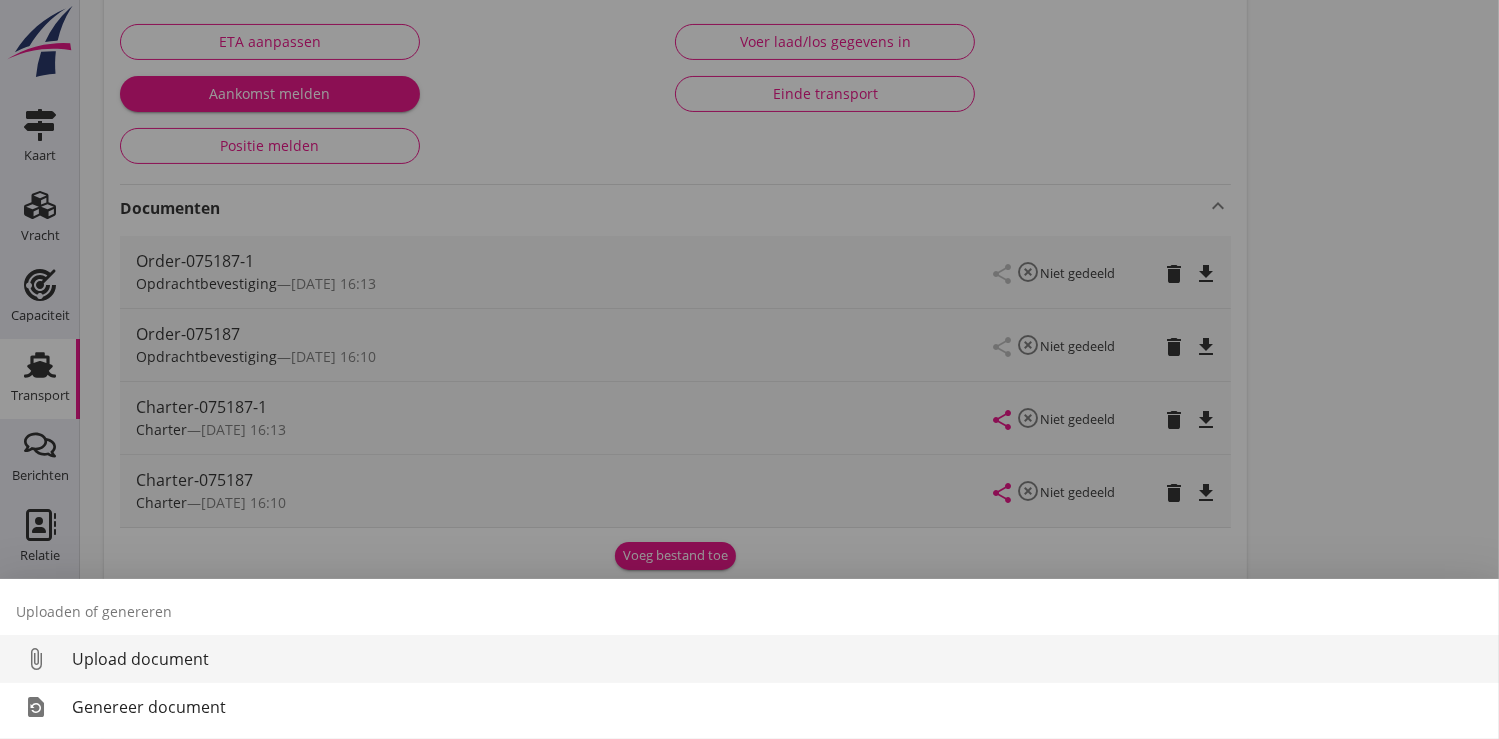 click on "Upload document" at bounding box center [777, 659] 